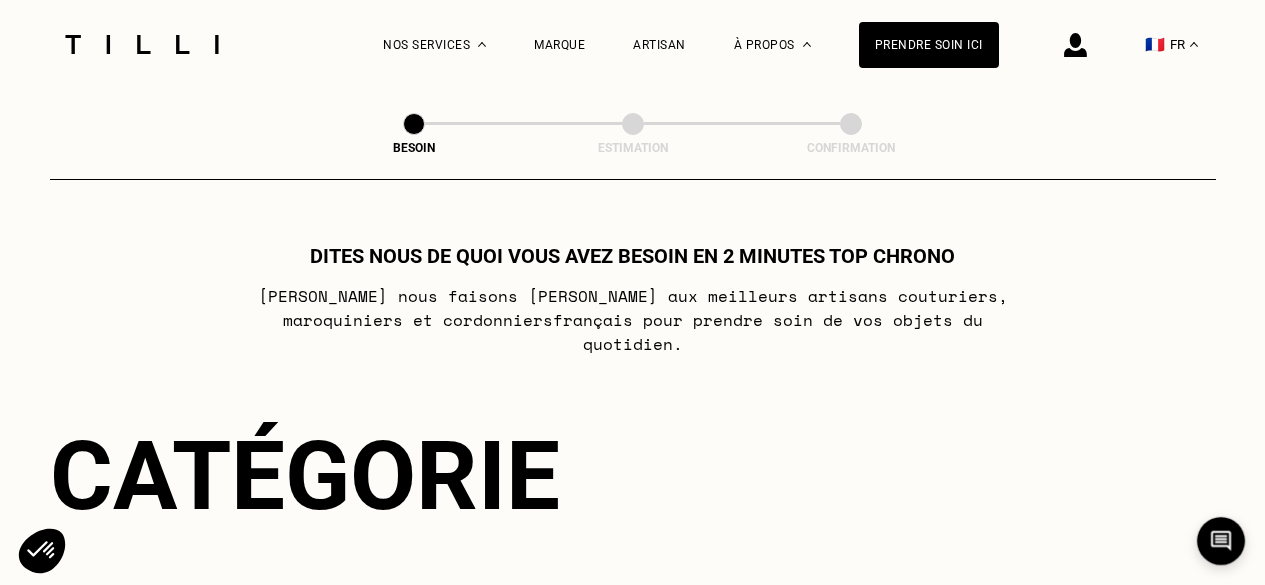 select on "FR" 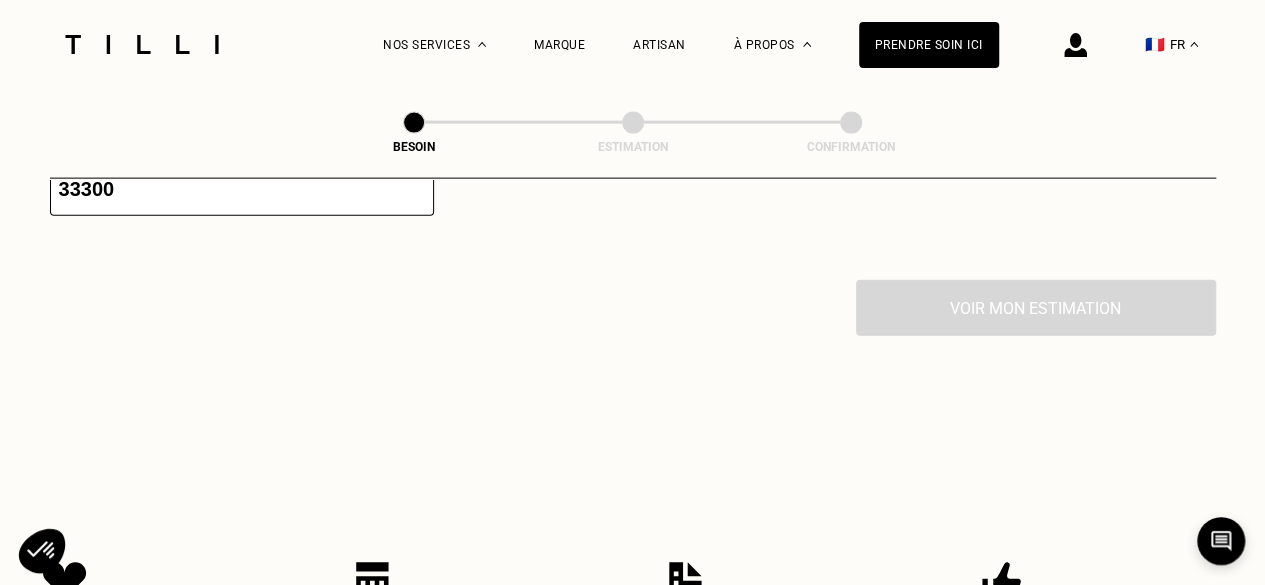 scroll, scrollTop: 2236, scrollLeft: 0, axis: vertical 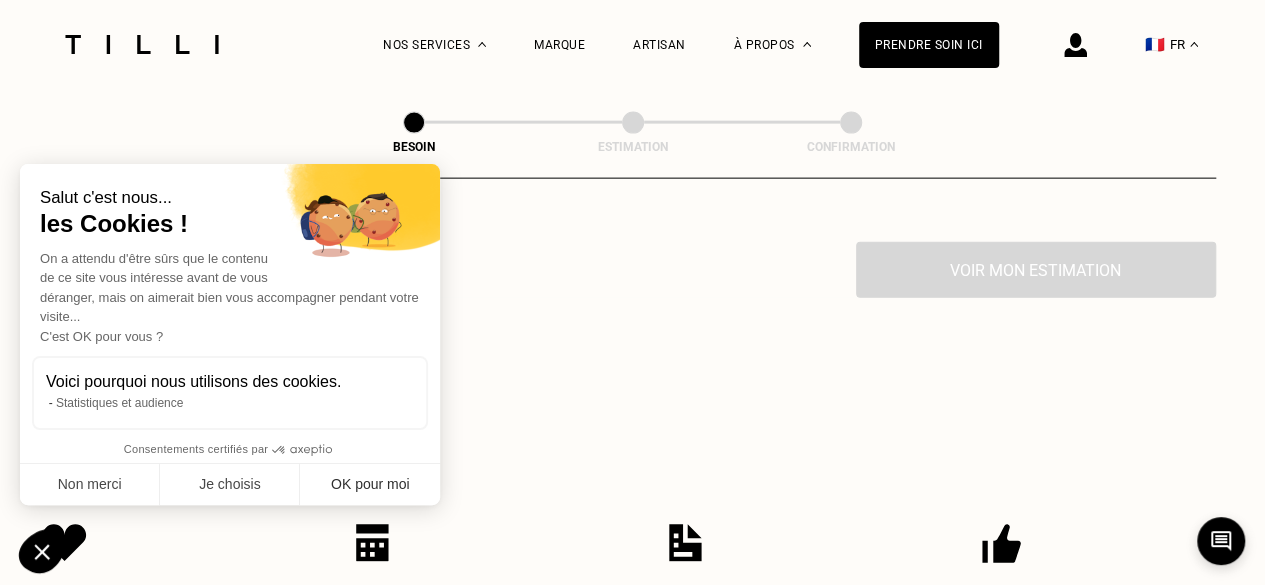 type on "33300" 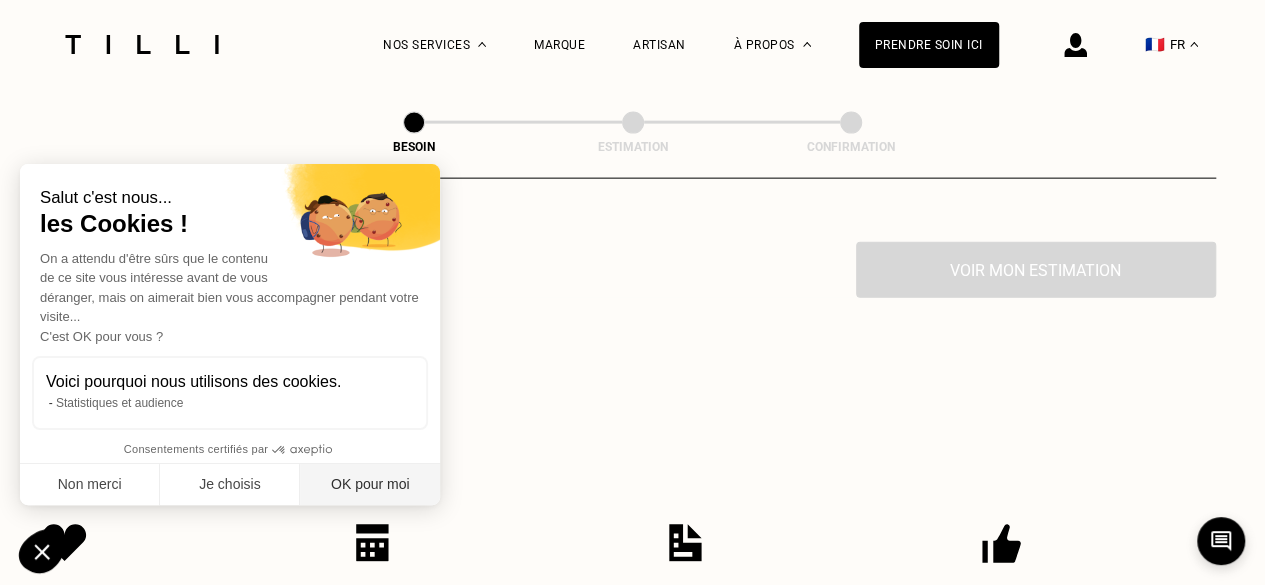 click on "OK pour moi" at bounding box center (370, 485) 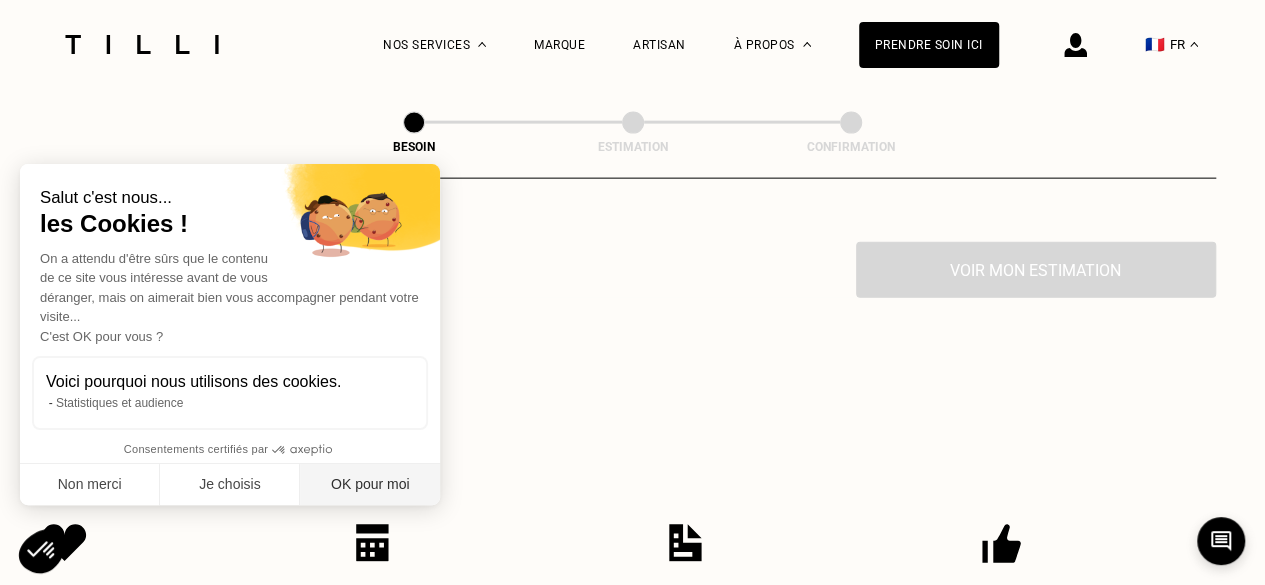 scroll, scrollTop: 0, scrollLeft: 0, axis: both 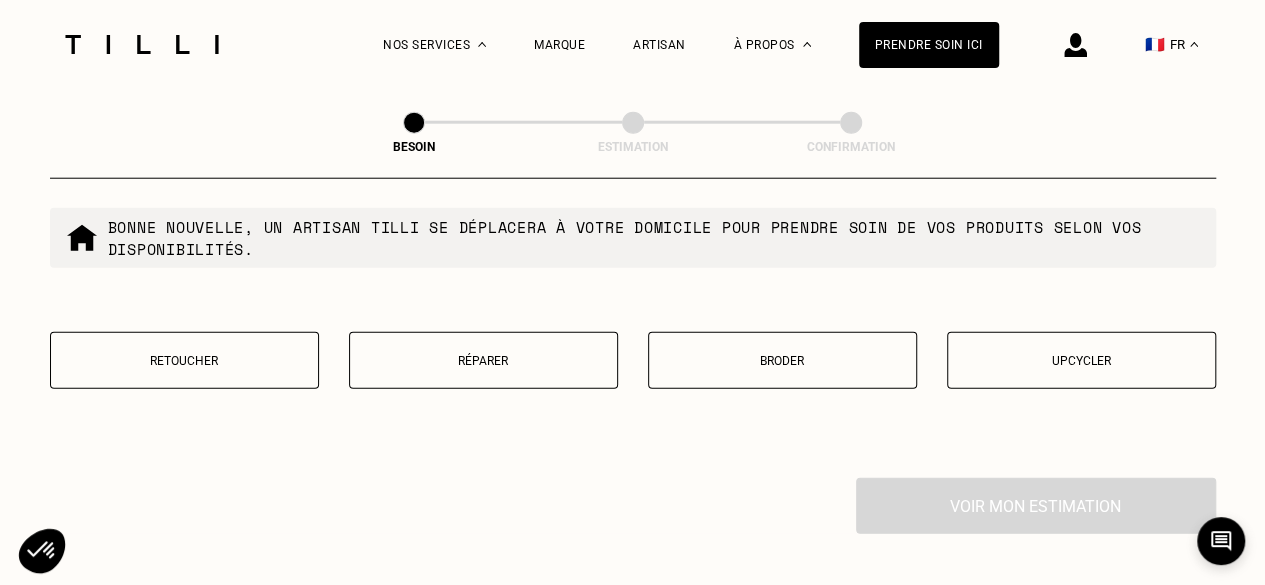 click on "Retoucher" at bounding box center (184, 360) 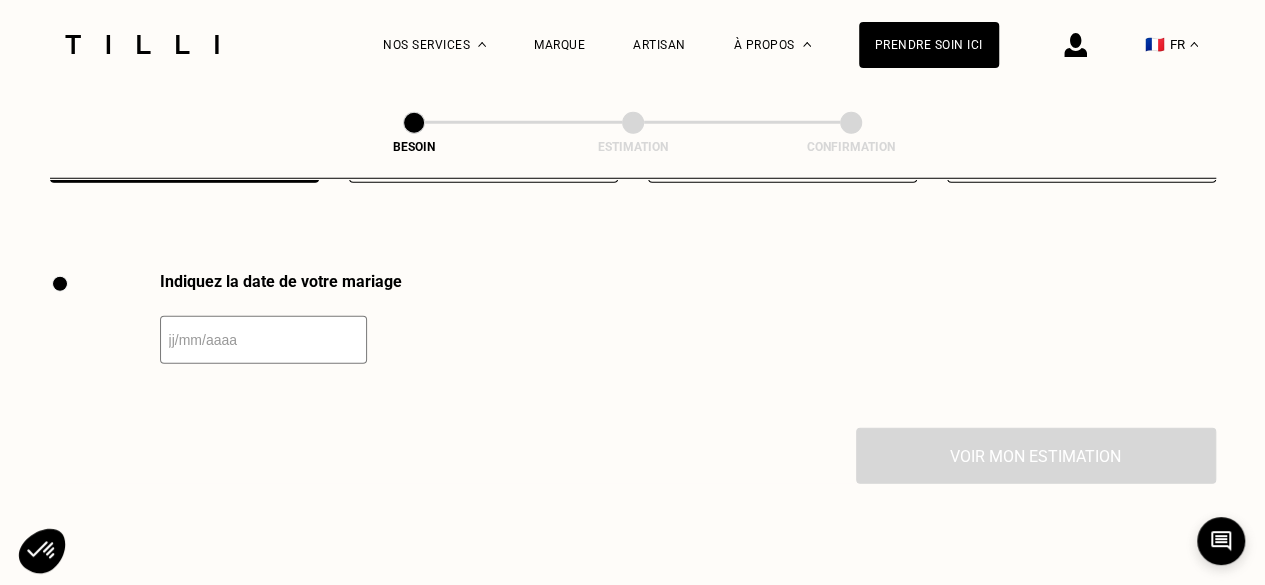 scroll, scrollTop: 2750, scrollLeft: 0, axis: vertical 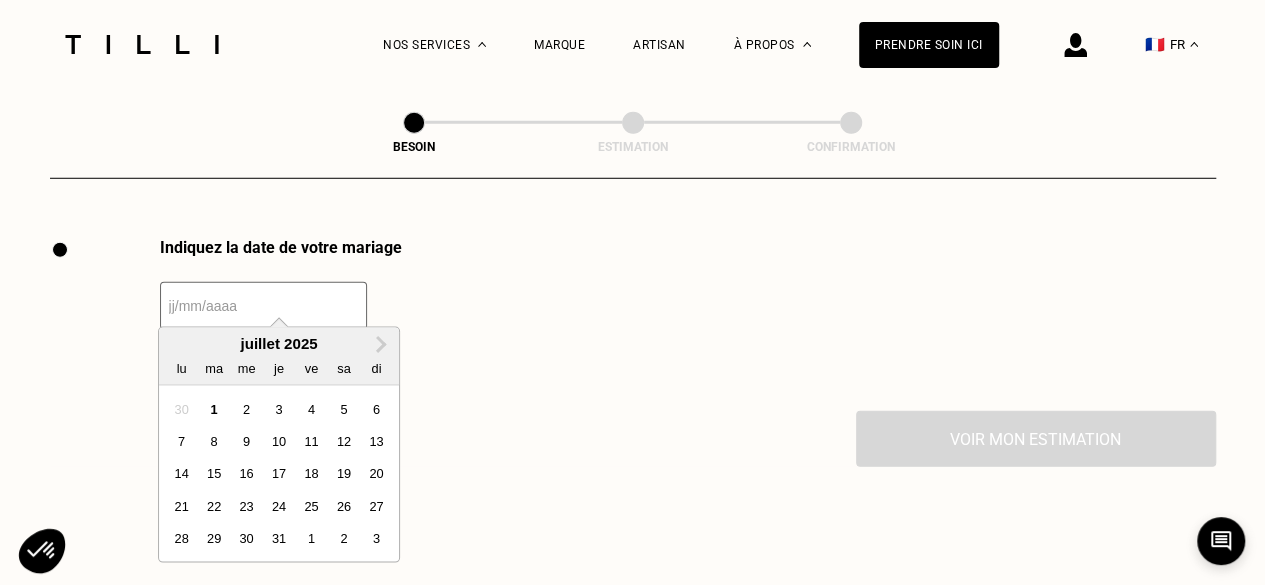 click at bounding box center [263, 306] 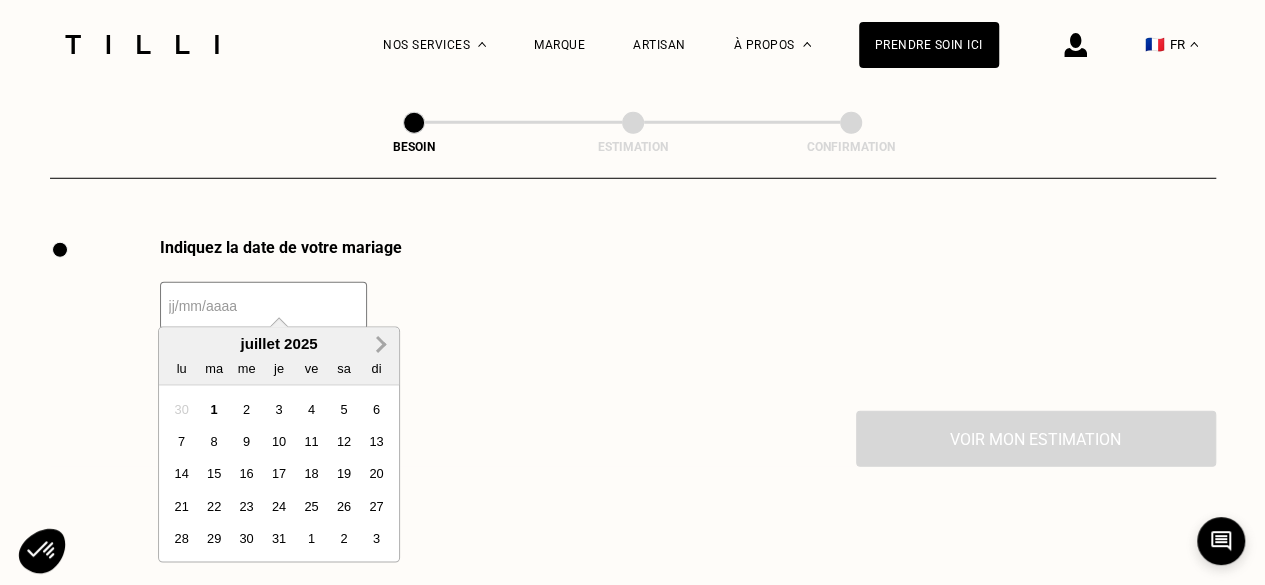 click on "Next Month" at bounding box center (379, 345) 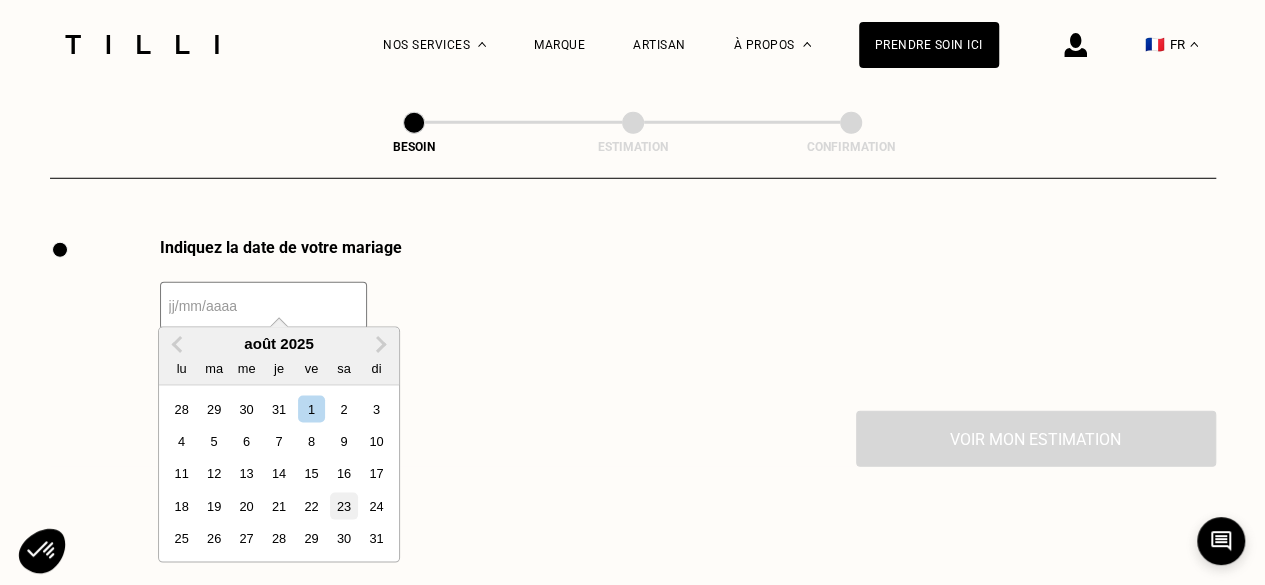 click on "23" at bounding box center [343, 506] 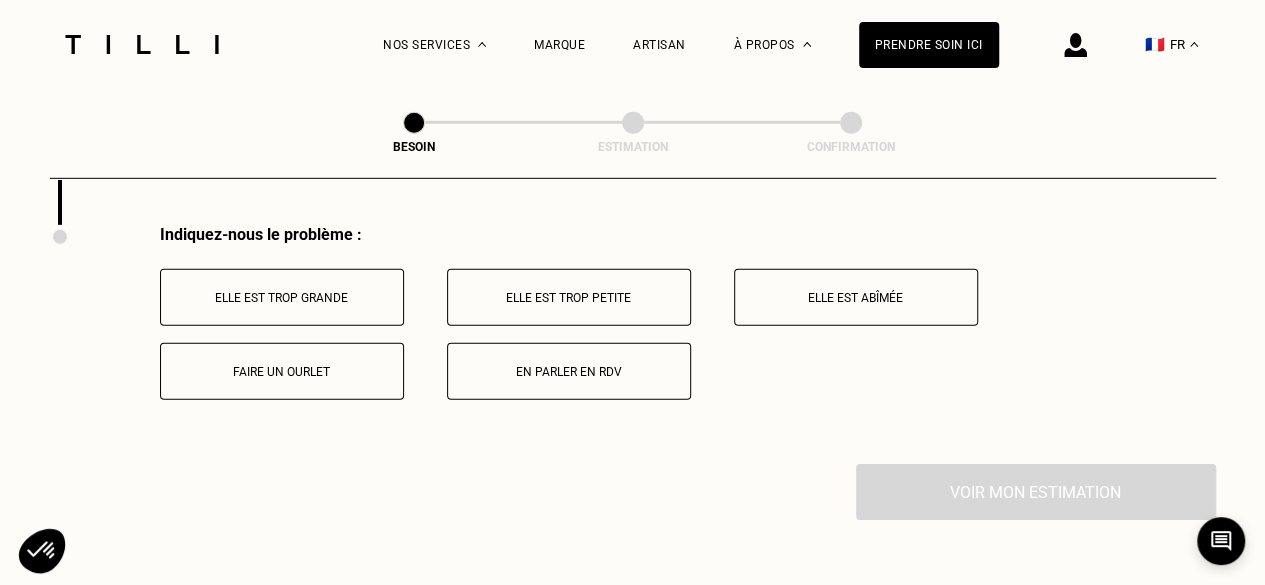 scroll, scrollTop: 2918, scrollLeft: 0, axis: vertical 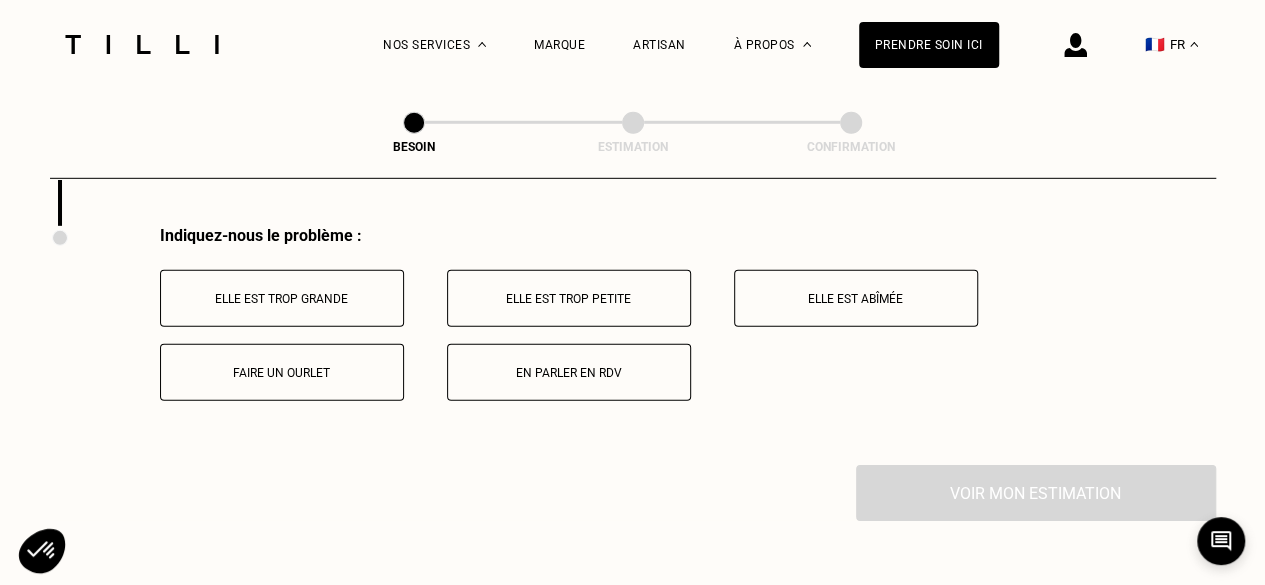 click on "Elle est trop grande" at bounding box center [282, 298] 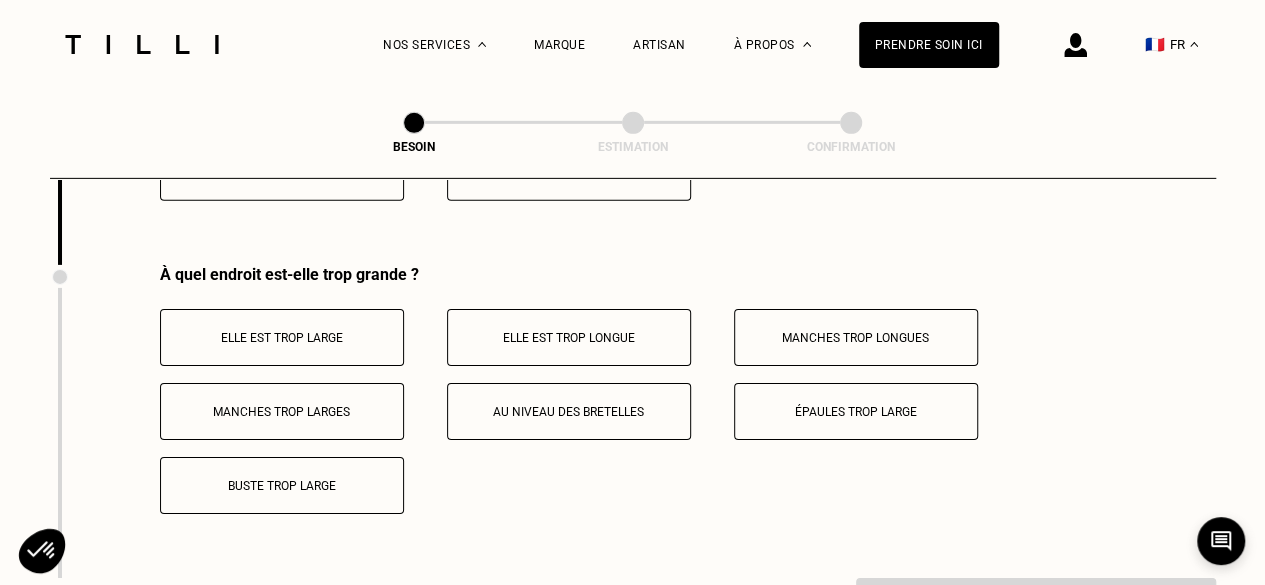 scroll, scrollTop: 3146, scrollLeft: 0, axis: vertical 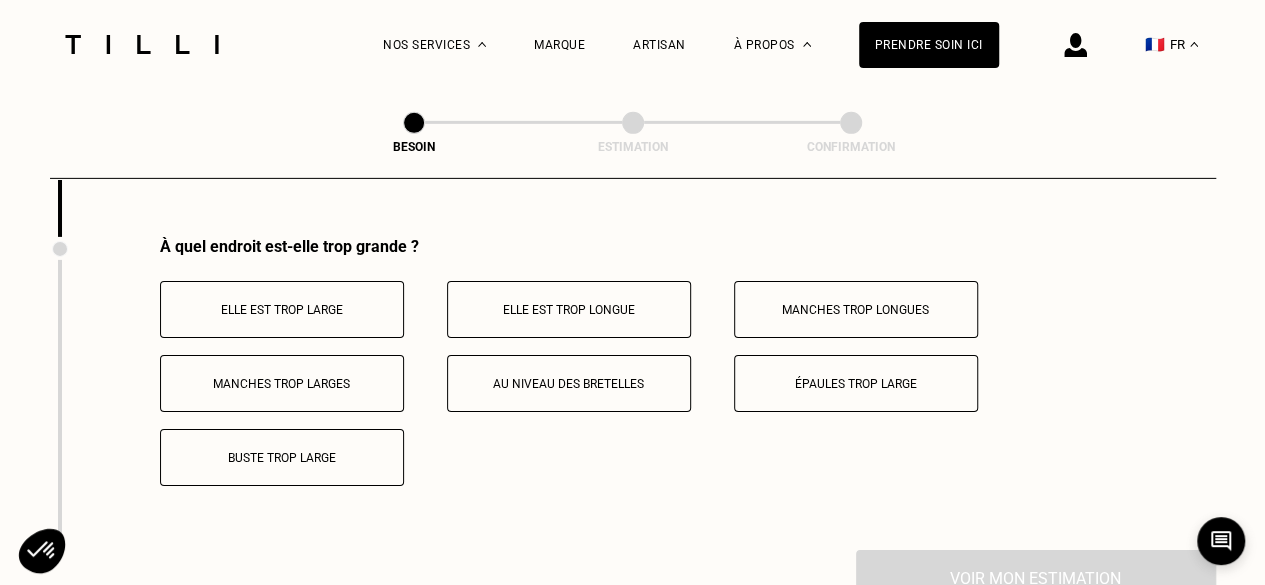 click on "Buste trop large" at bounding box center [282, 458] 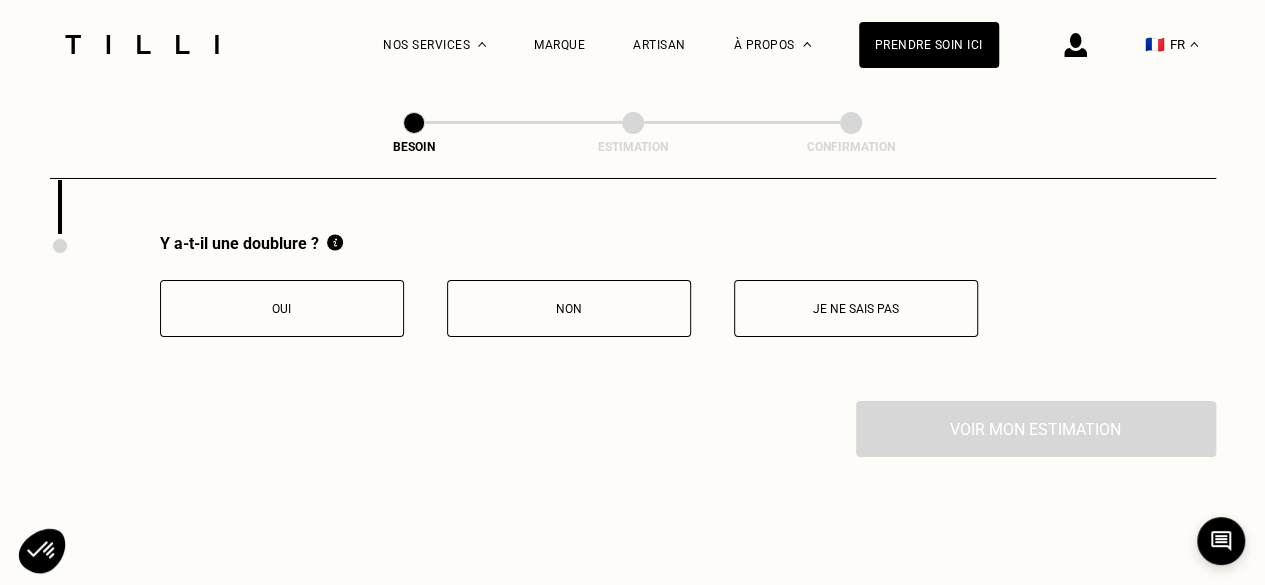 scroll, scrollTop: 3476, scrollLeft: 0, axis: vertical 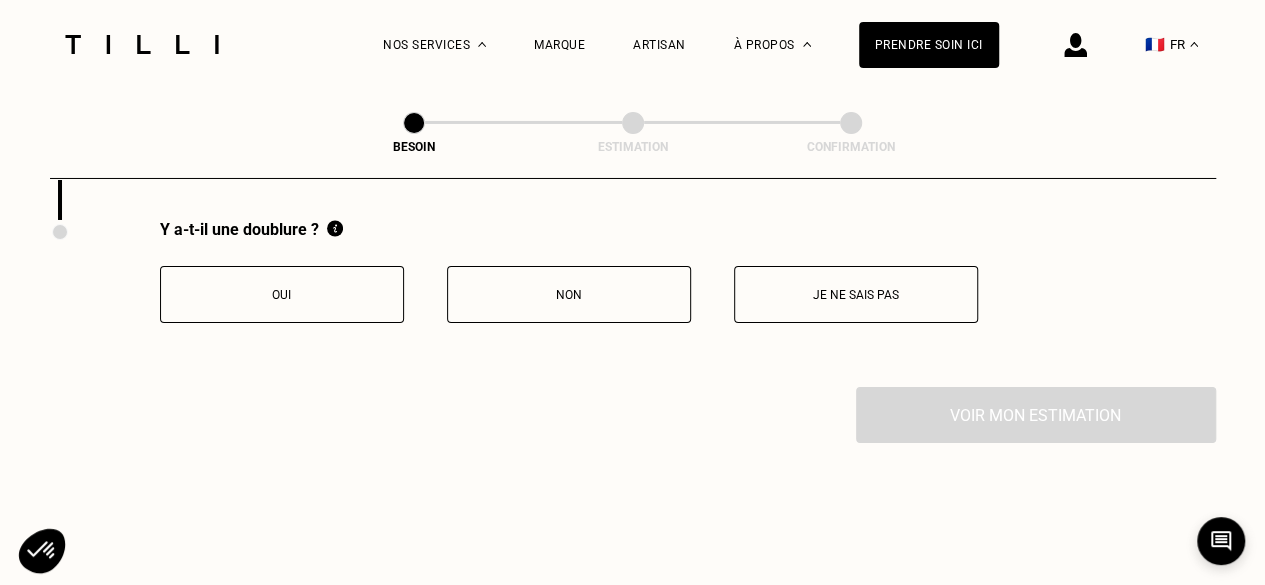 click on "Oui" at bounding box center (282, 294) 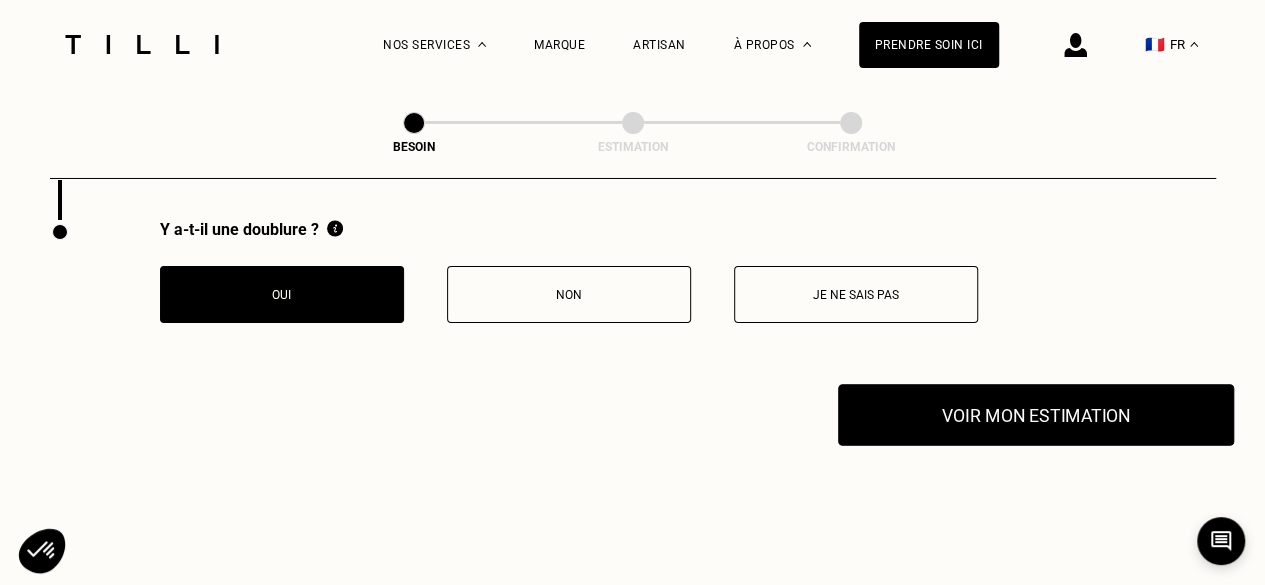 click on "Voir mon estimation" at bounding box center (1036, 415) 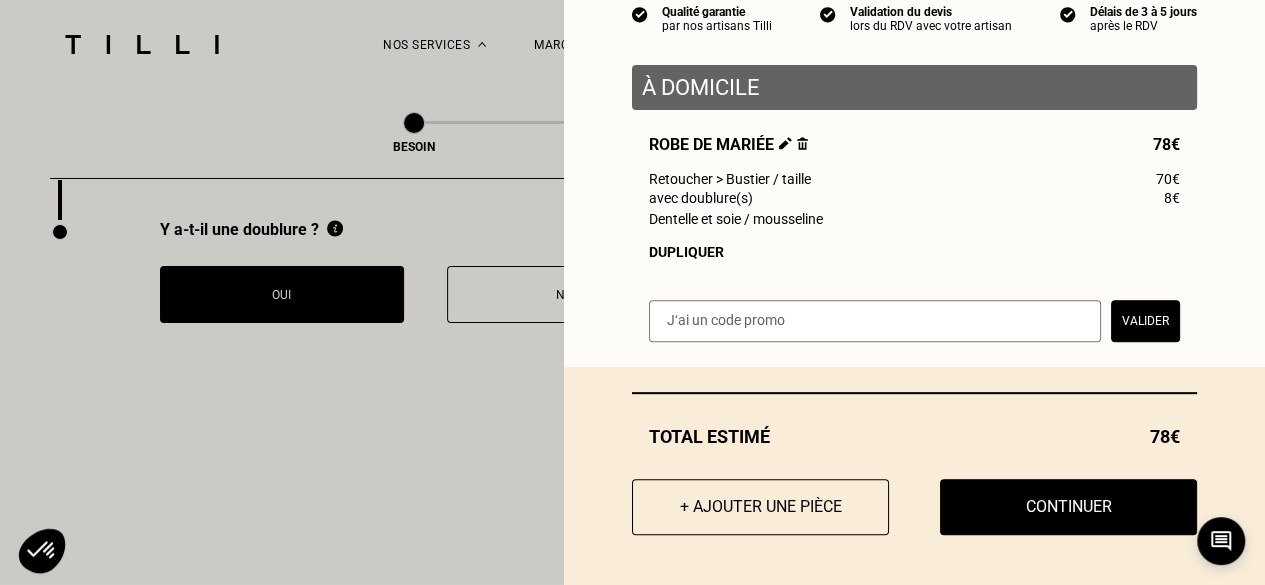 scroll, scrollTop: 210, scrollLeft: 0, axis: vertical 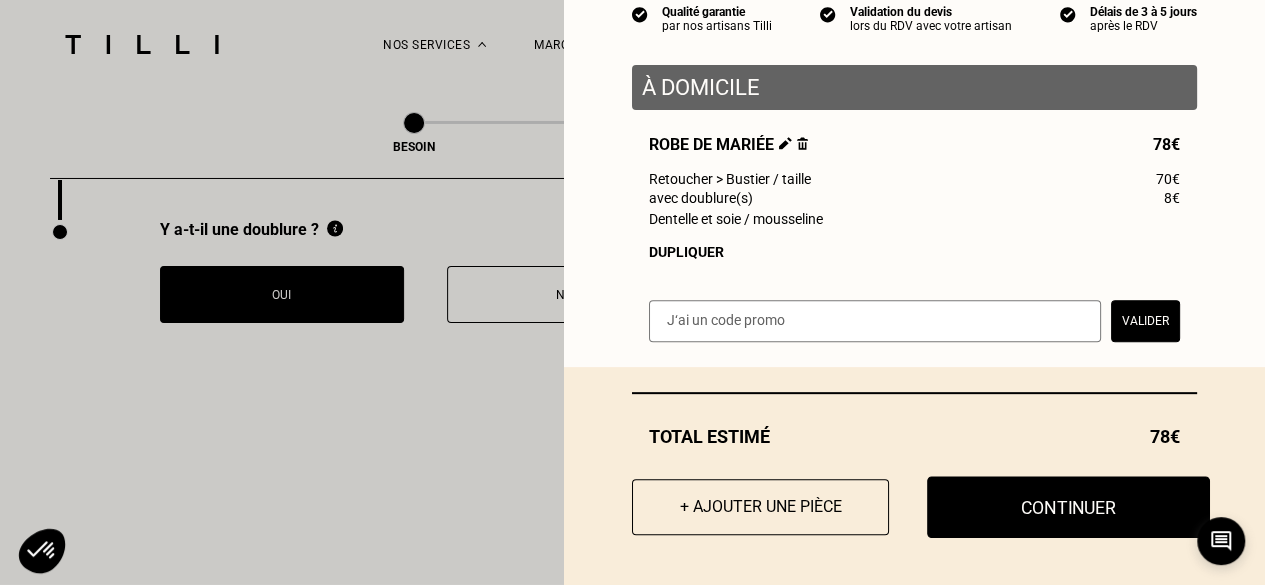 click on "Continuer" at bounding box center [1068, 507] 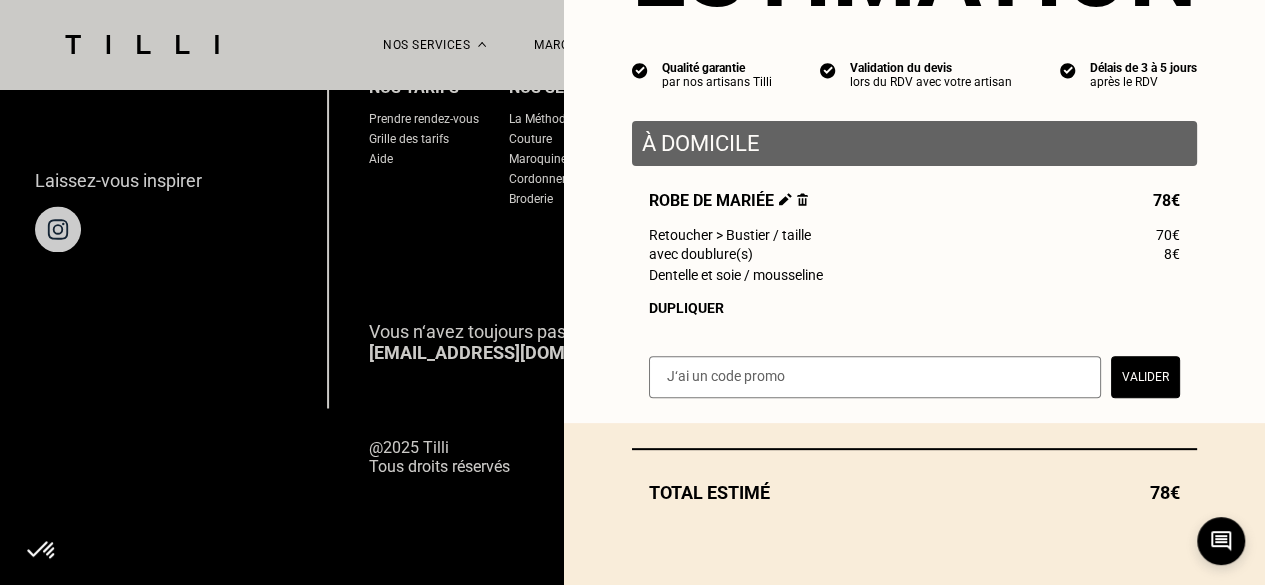 scroll, scrollTop: 1441, scrollLeft: 0, axis: vertical 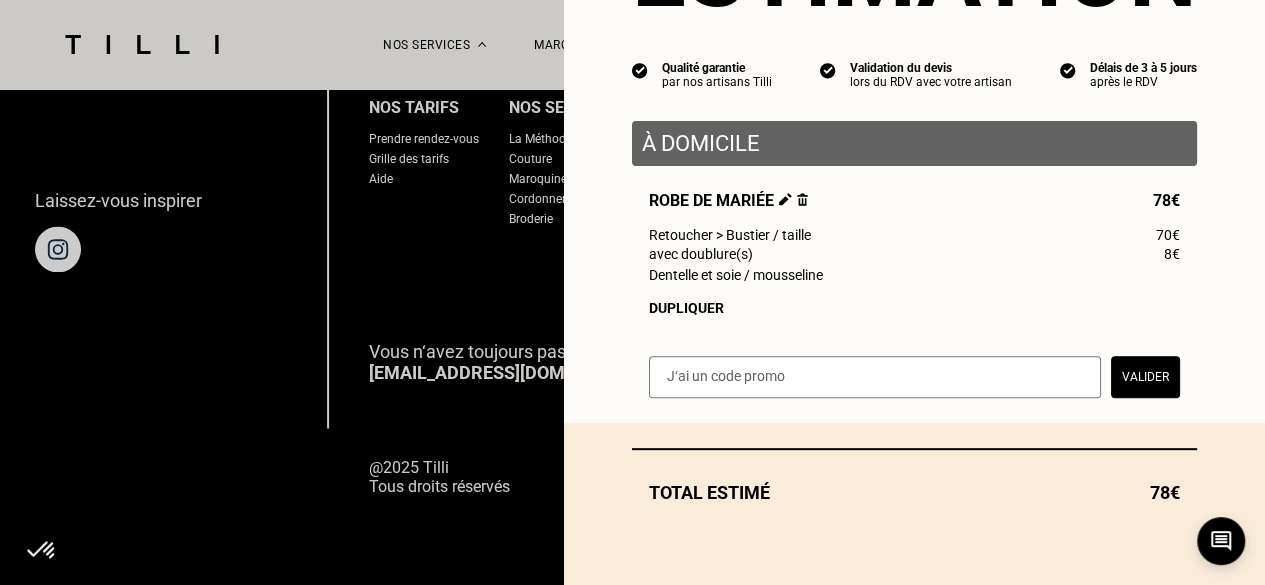 select on "FR" 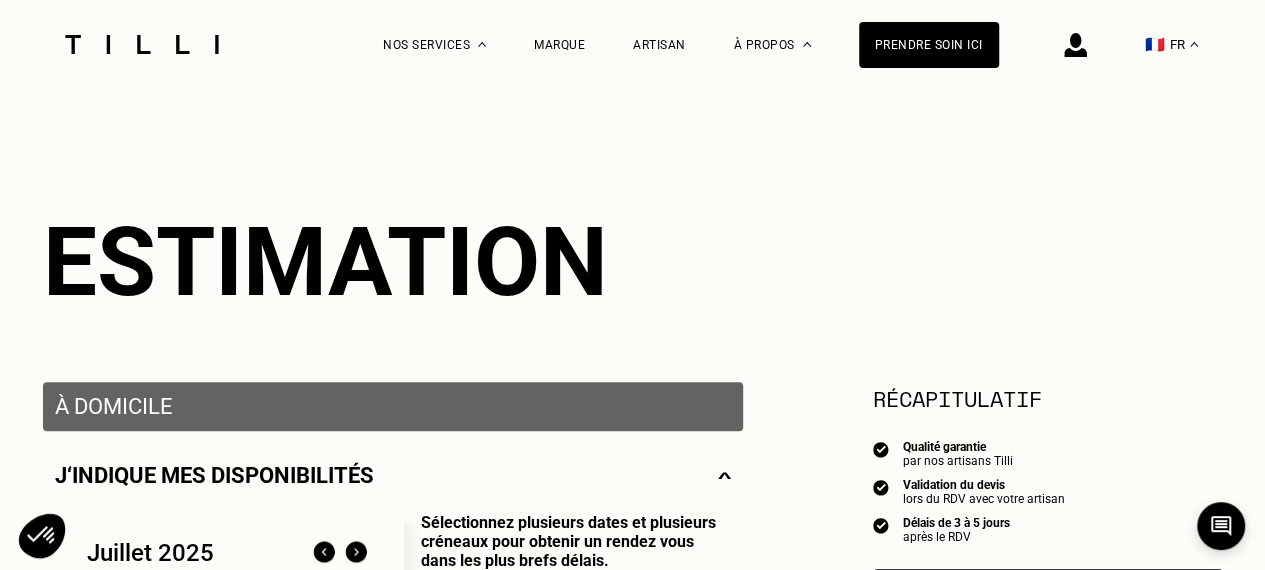 scroll, scrollTop: 0, scrollLeft: 0, axis: both 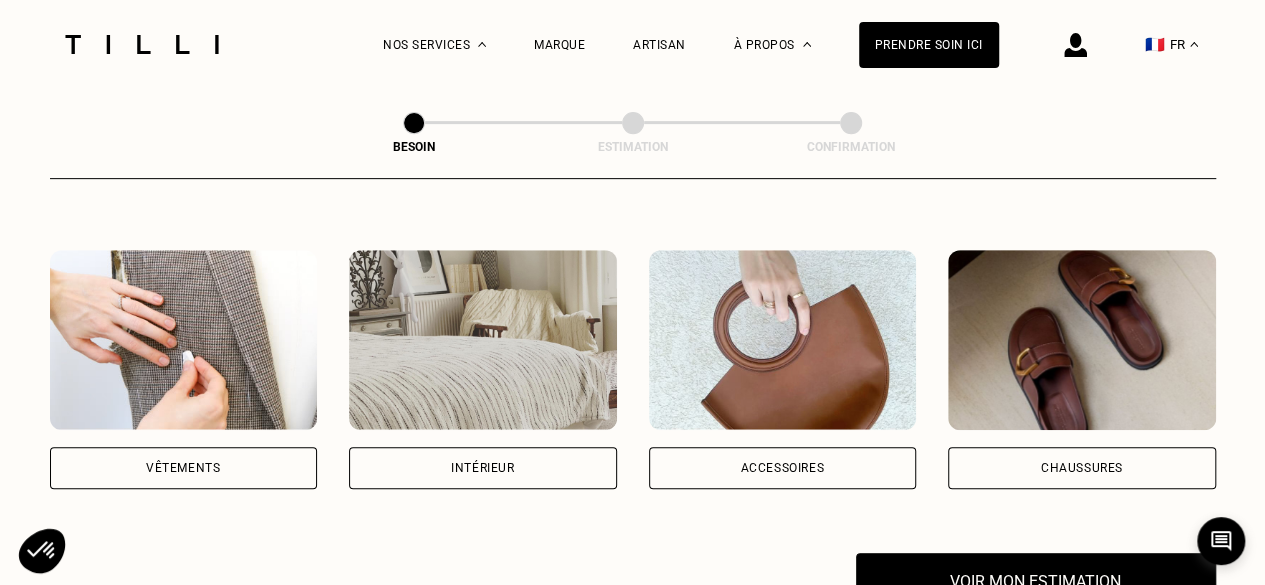 click on "Vêtements" at bounding box center (183, 468) 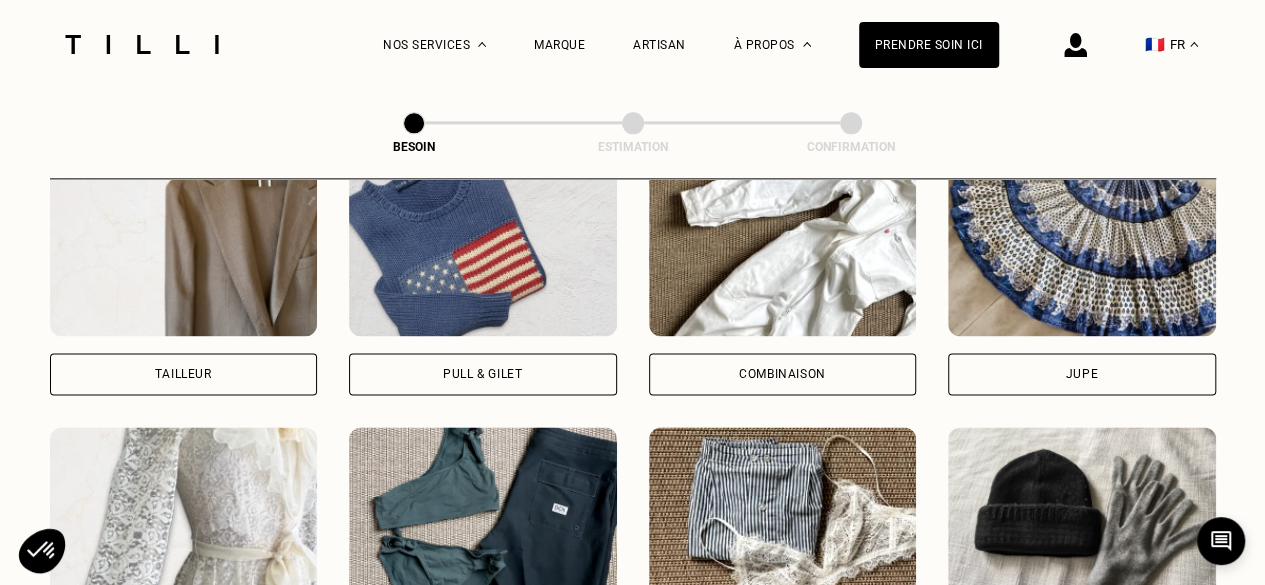 scroll, scrollTop: 1386, scrollLeft: 0, axis: vertical 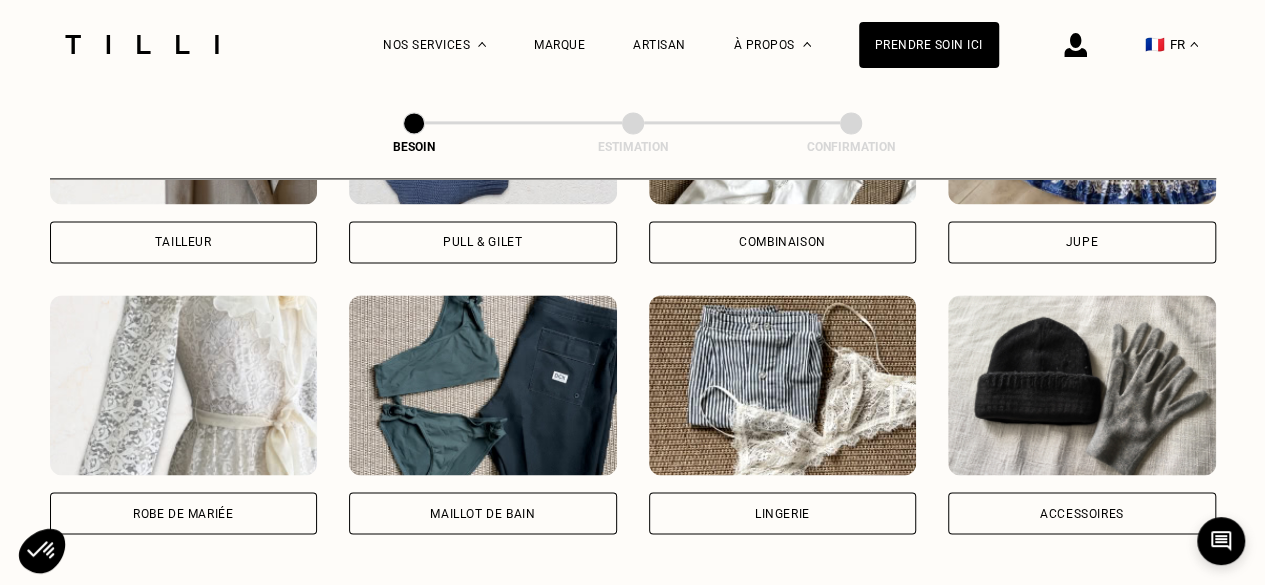 click on "Robe de mariée" at bounding box center (183, 513) 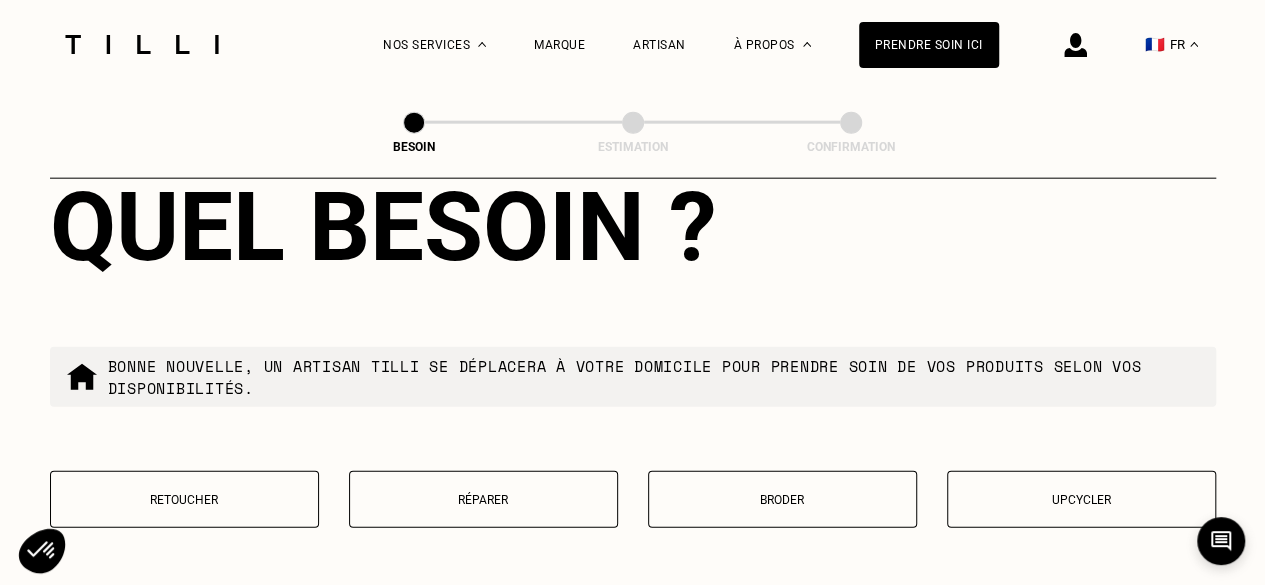 scroll, scrollTop: 2370, scrollLeft: 0, axis: vertical 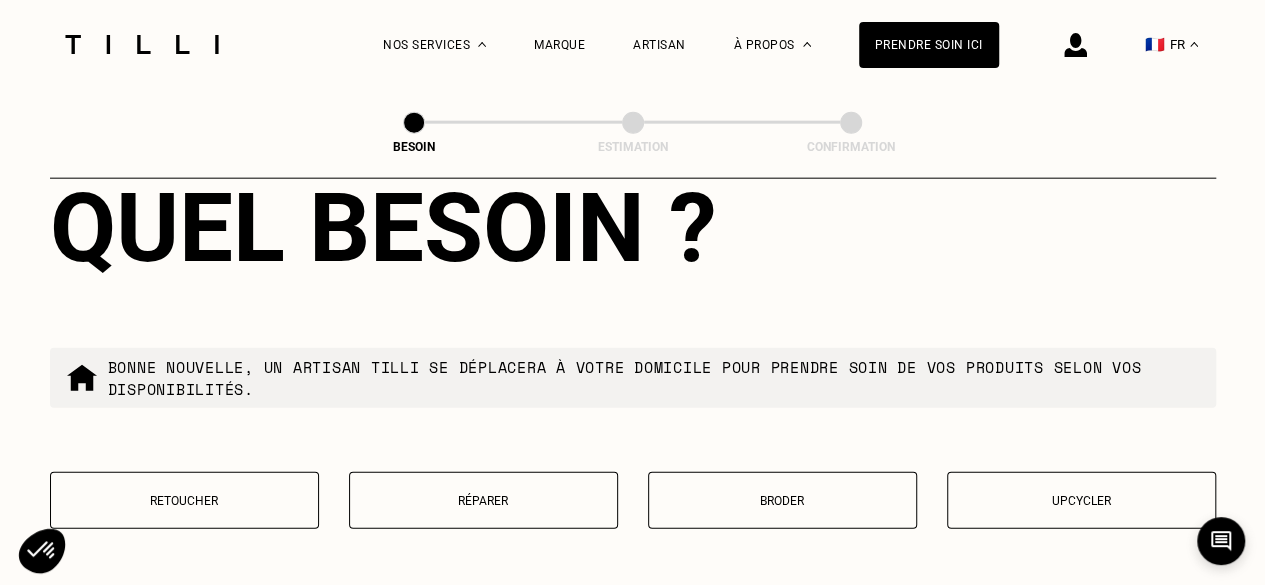 click on "Retoucher" at bounding box center (184, 501) 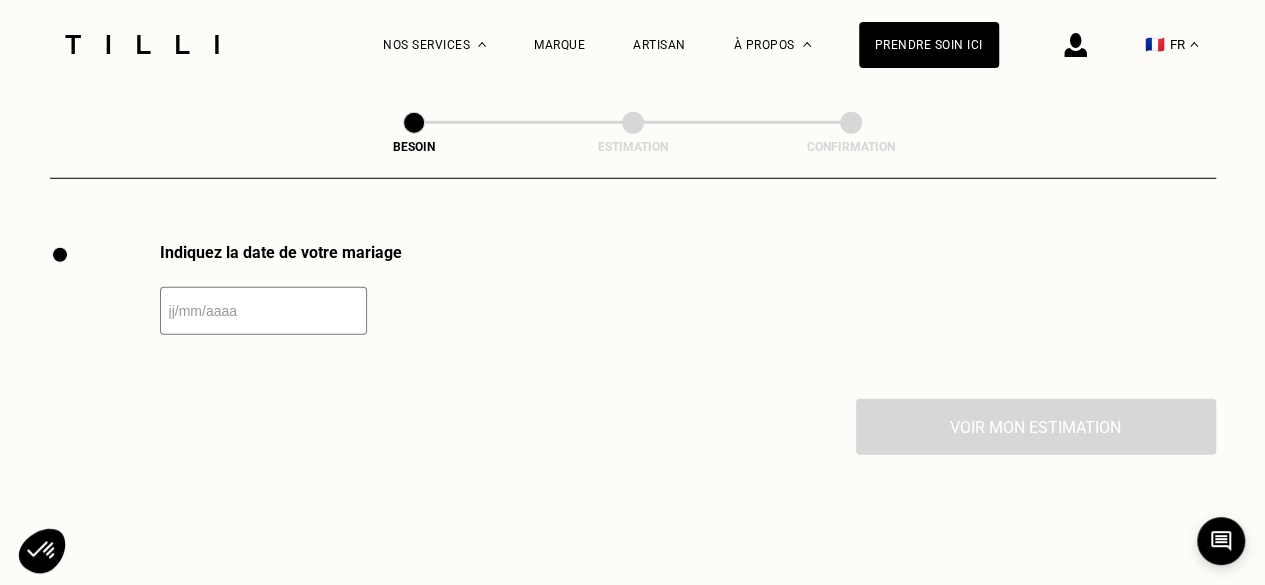 scroll, scrollTop: 2750, scrollLeft: 0, axis: vertical 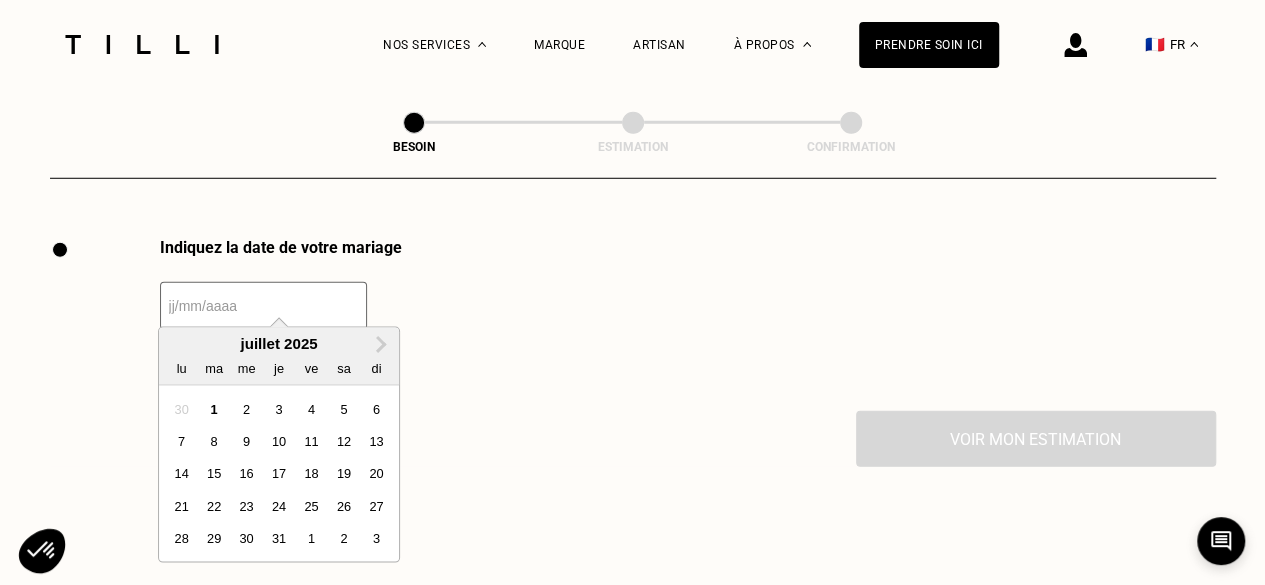 click at bounding box center (263, 306) 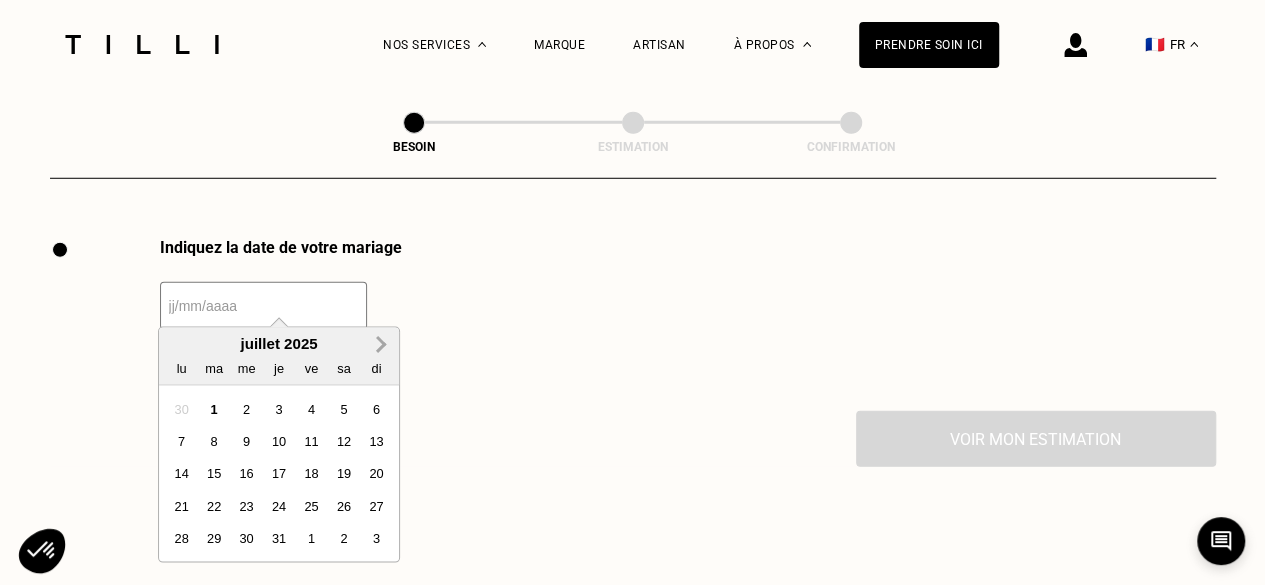 click on "Next Month" at bounding box center (381, 346) 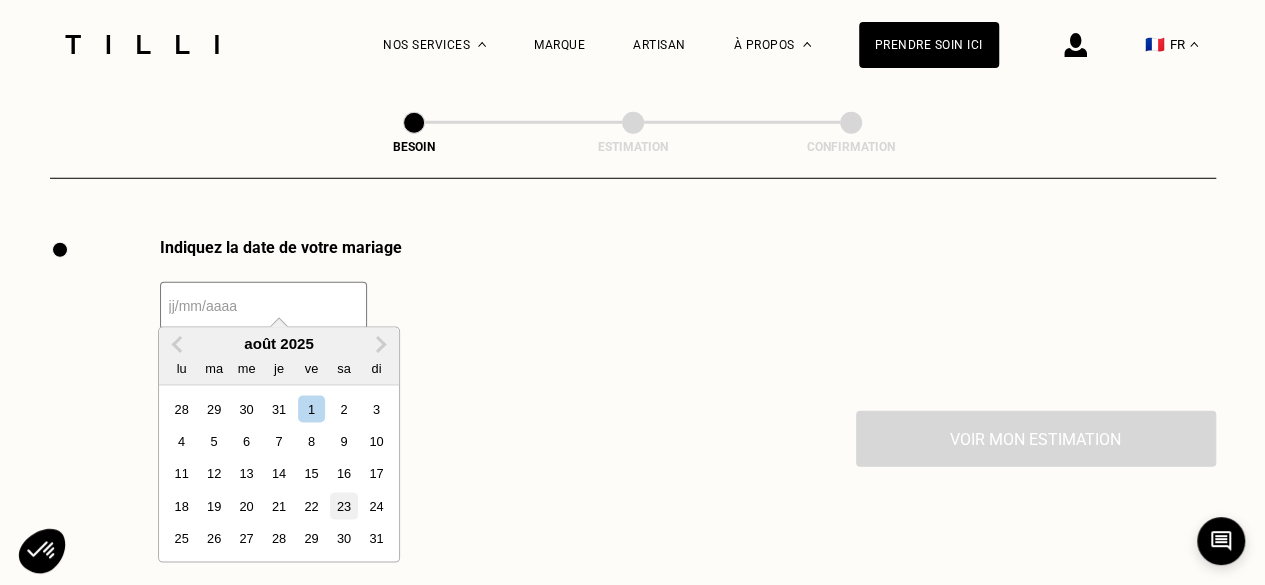 click on "23" at bounding box center [343, 506] 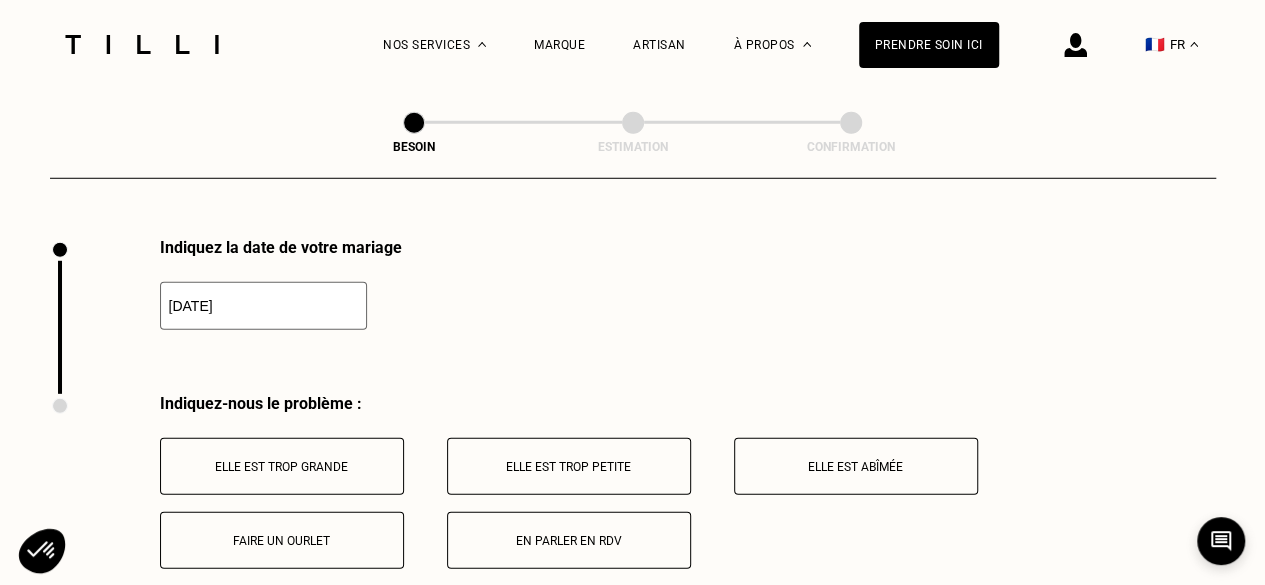 click on "Faire un ourlet" at bounding box center [282, 540] 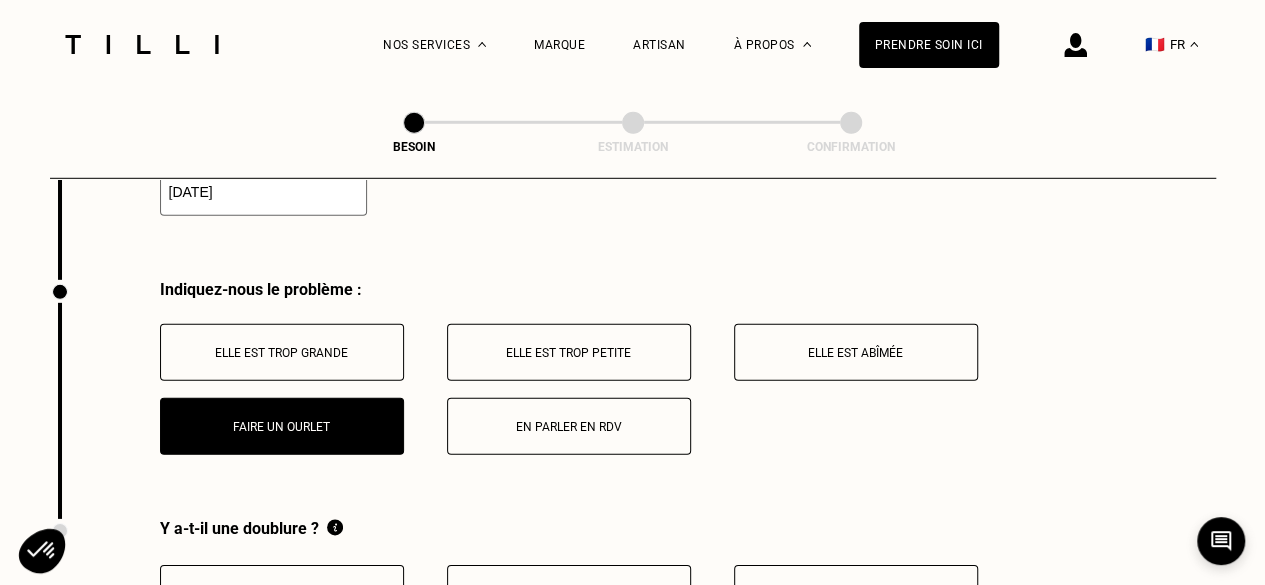 scroll, scrollTop: 2862, scrollLeft: 0, axis: vertical 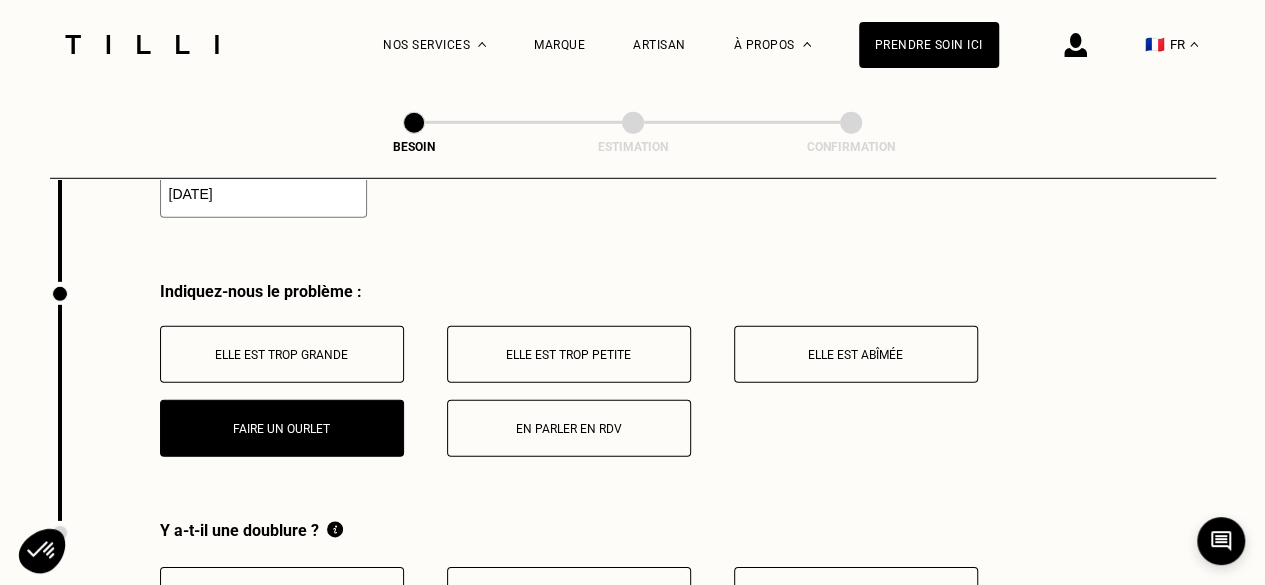 click on "Elle est trop grande" at bounding box center [282, 355] 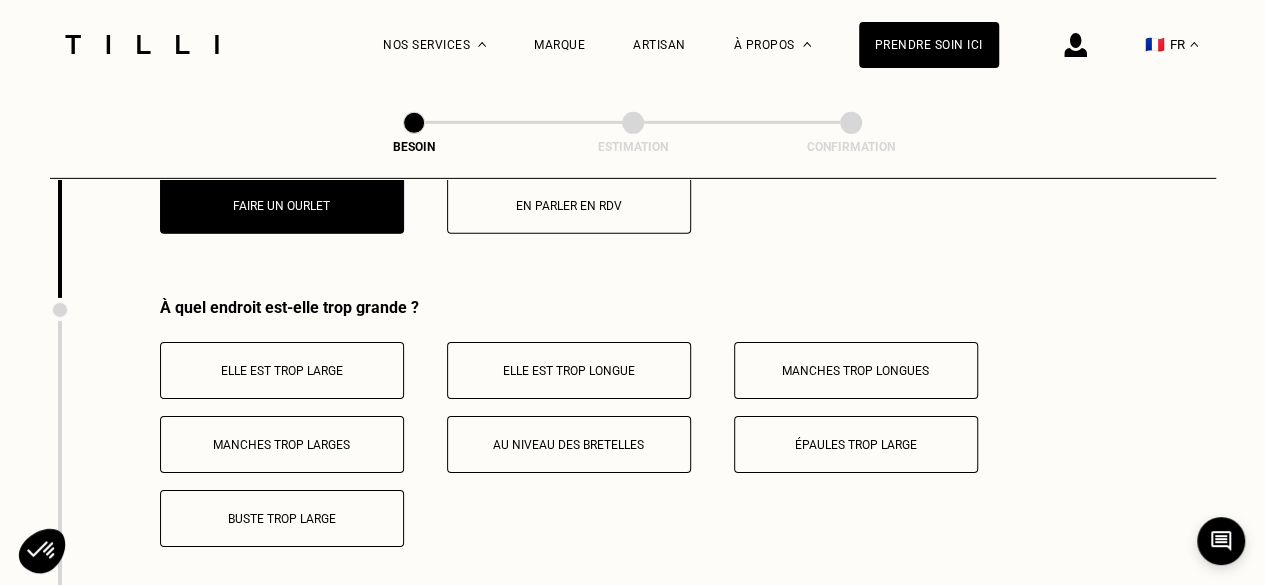 scroll, scrollTop: 3146, scrollLeft: 0, axis: vertical 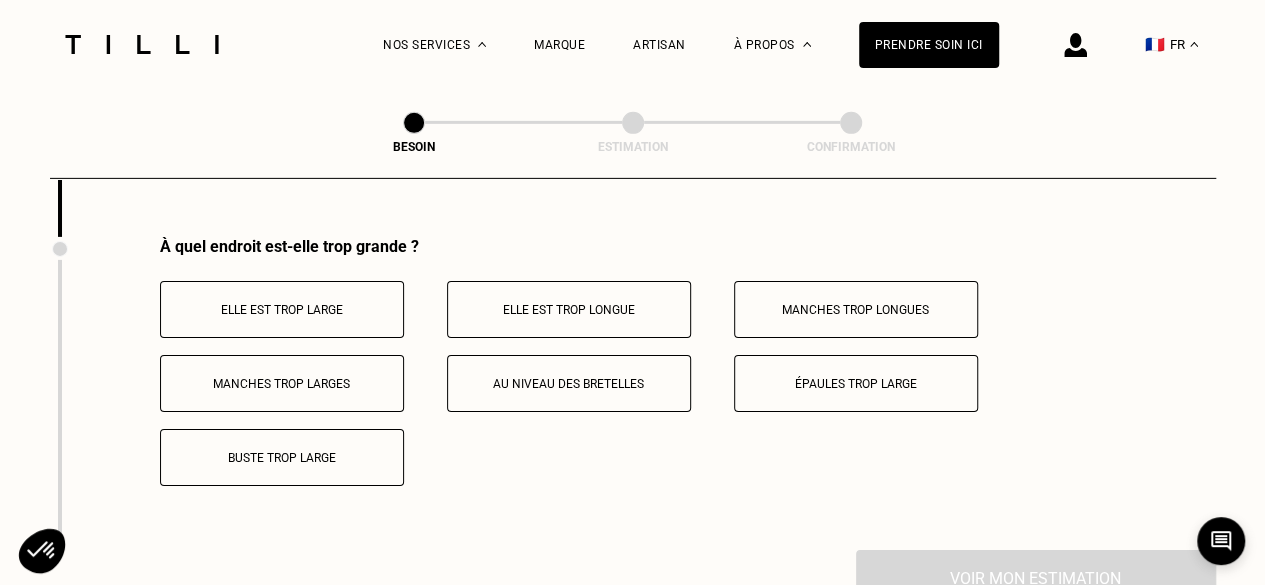 click on "Buste trop large" at bounding box center (282, 458) 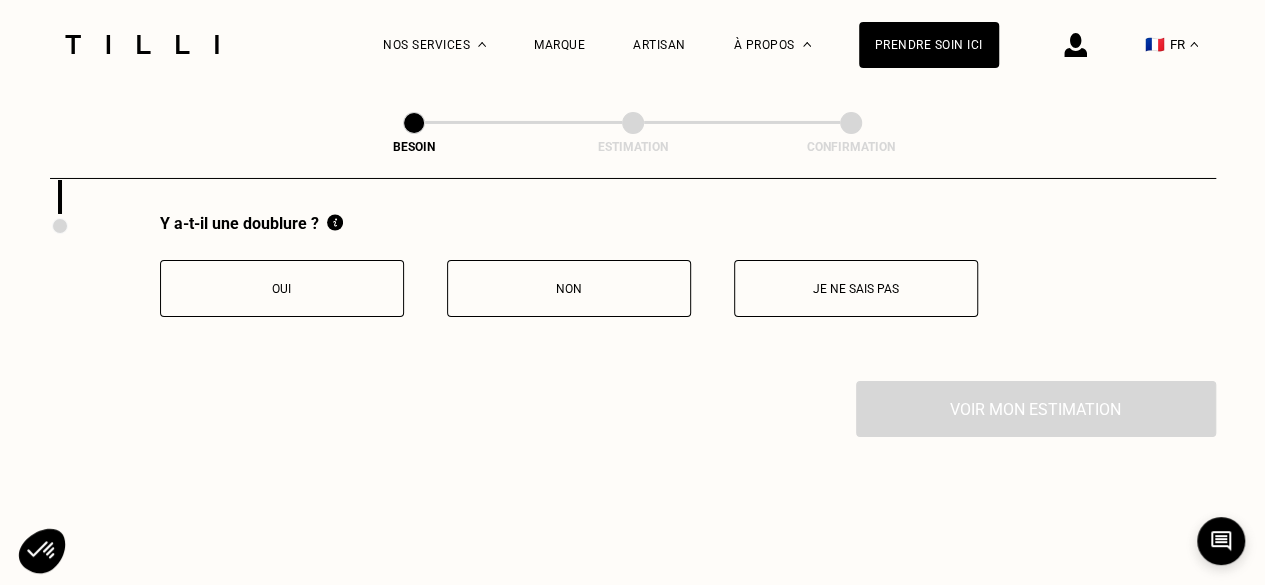 scroll, scrollTop: 3482, scrollLeft: 0, axis: vertical 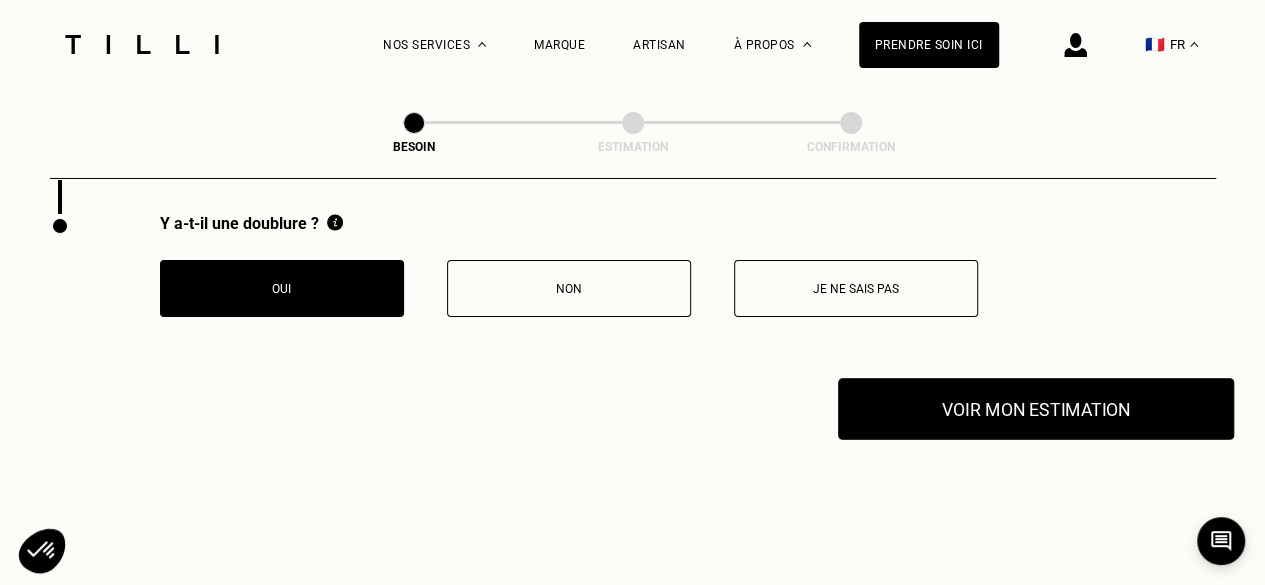 click on "Voir mon estimation" at bounding box center (1036, 409) 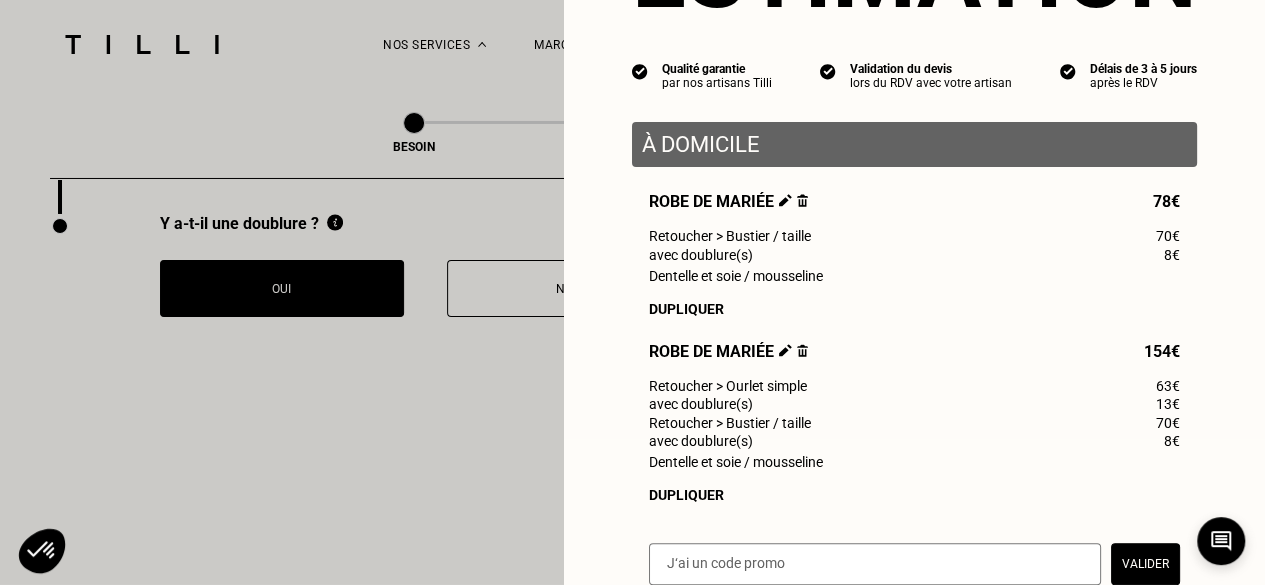 scroll, scrollTop: 146, scrollLeft: 0, axis: vertical 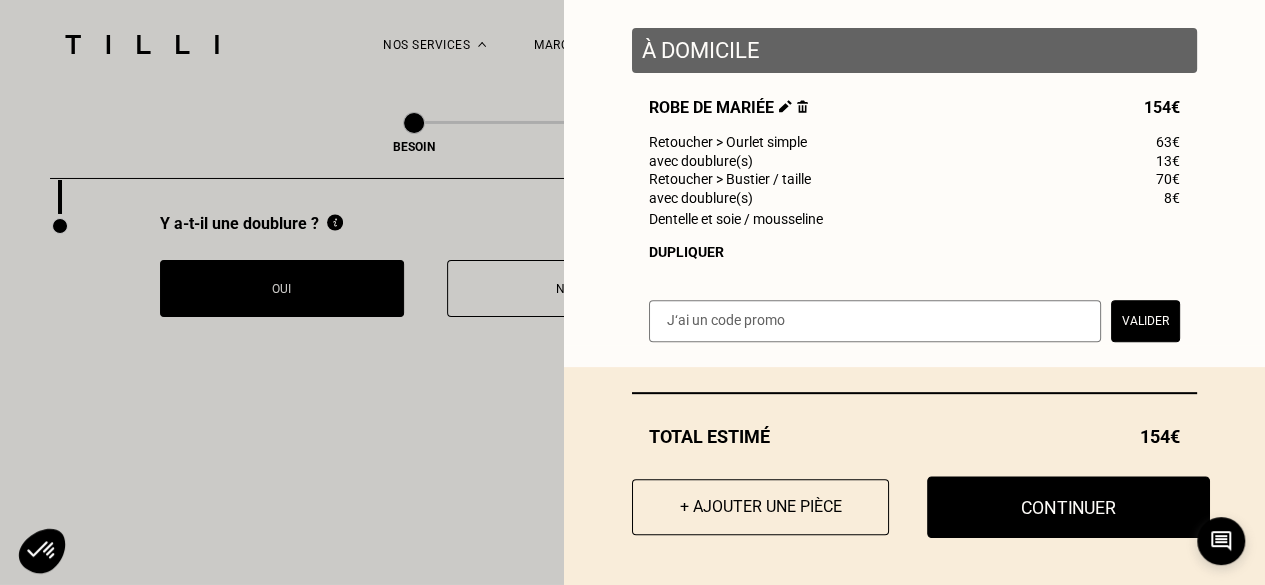 click on "Continuer" at bounding box center [1068, 507] 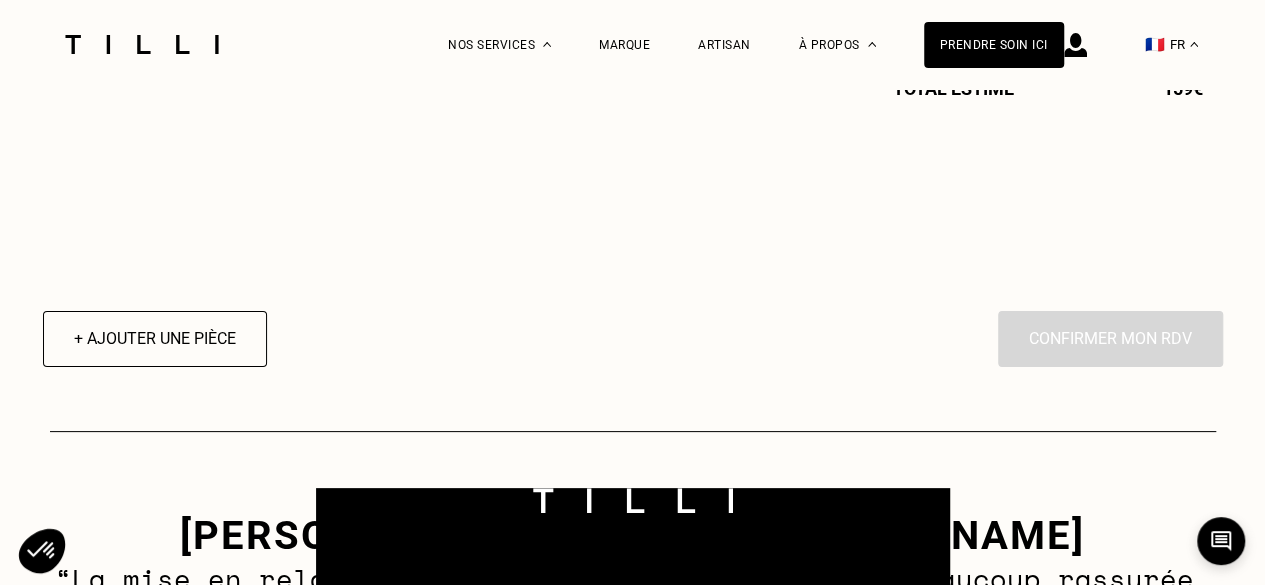 select on "FR" 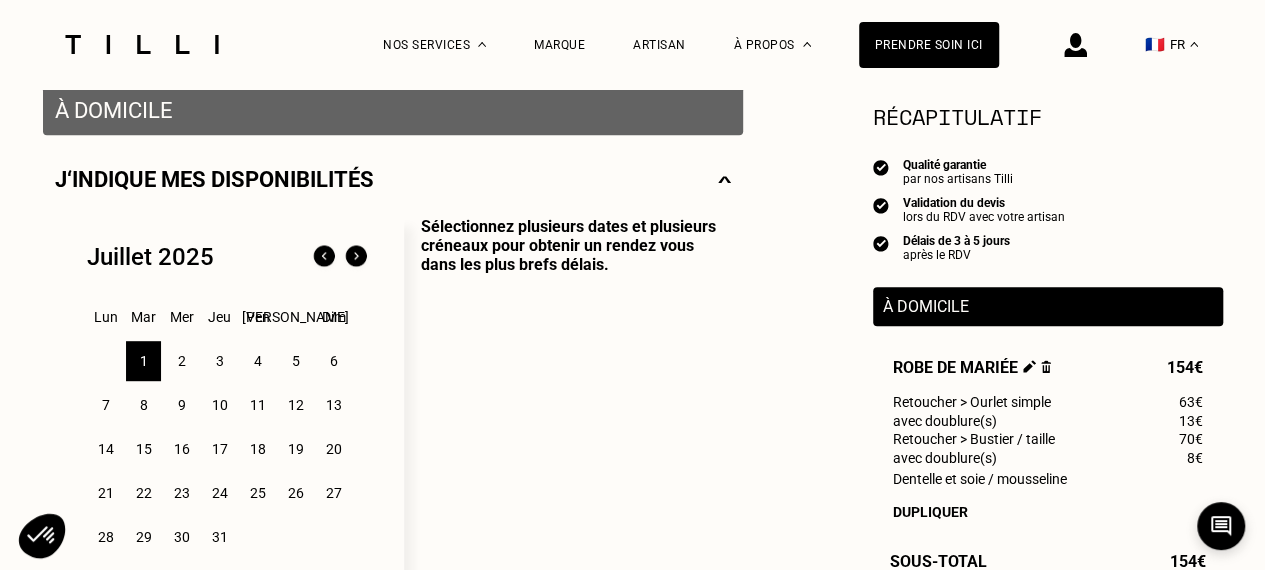 scroll, scrollTop: 399, scrollLeft: 0, axis: vertical 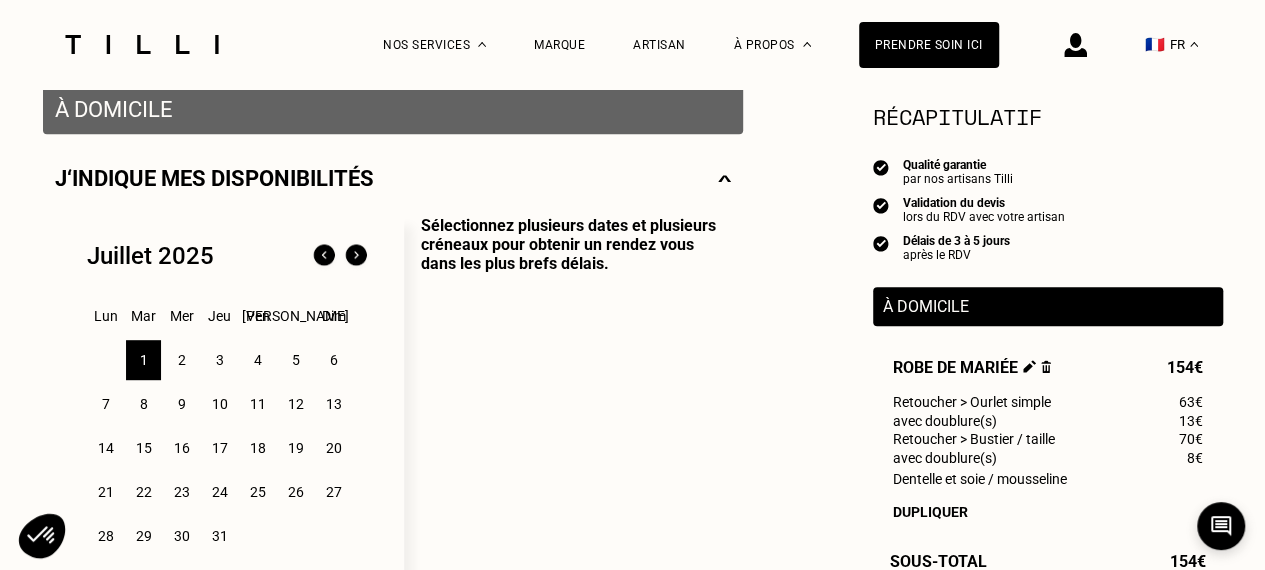 click on "4" at bounding box center (257, 360) 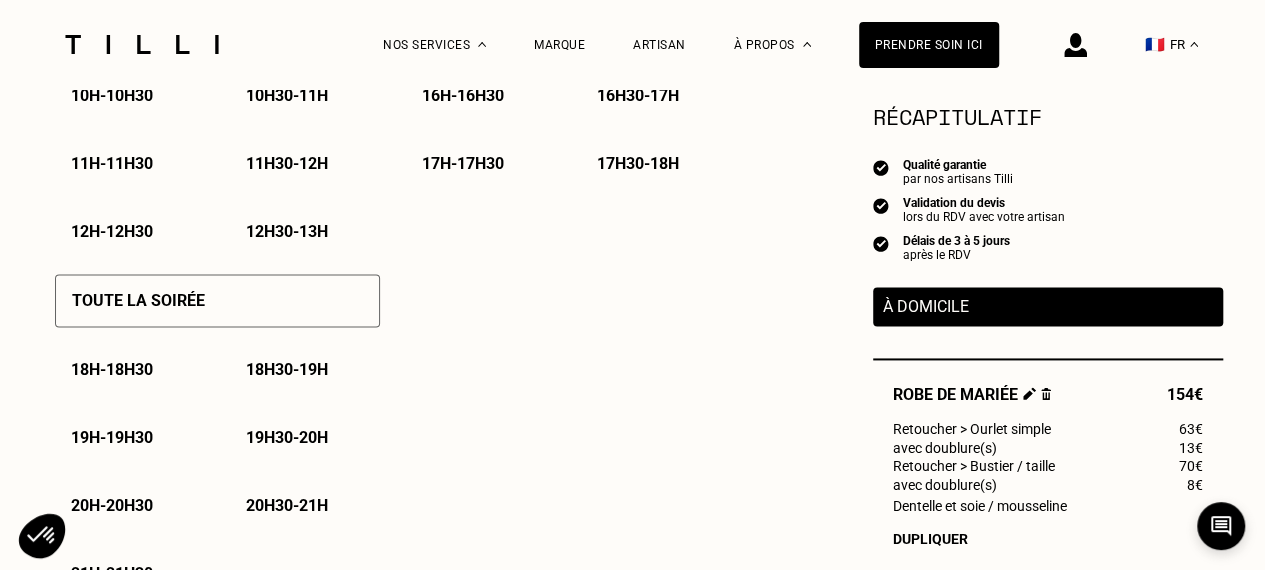 scroll, scrollTop: 1292, scrollLeft: 0, axis: vertical 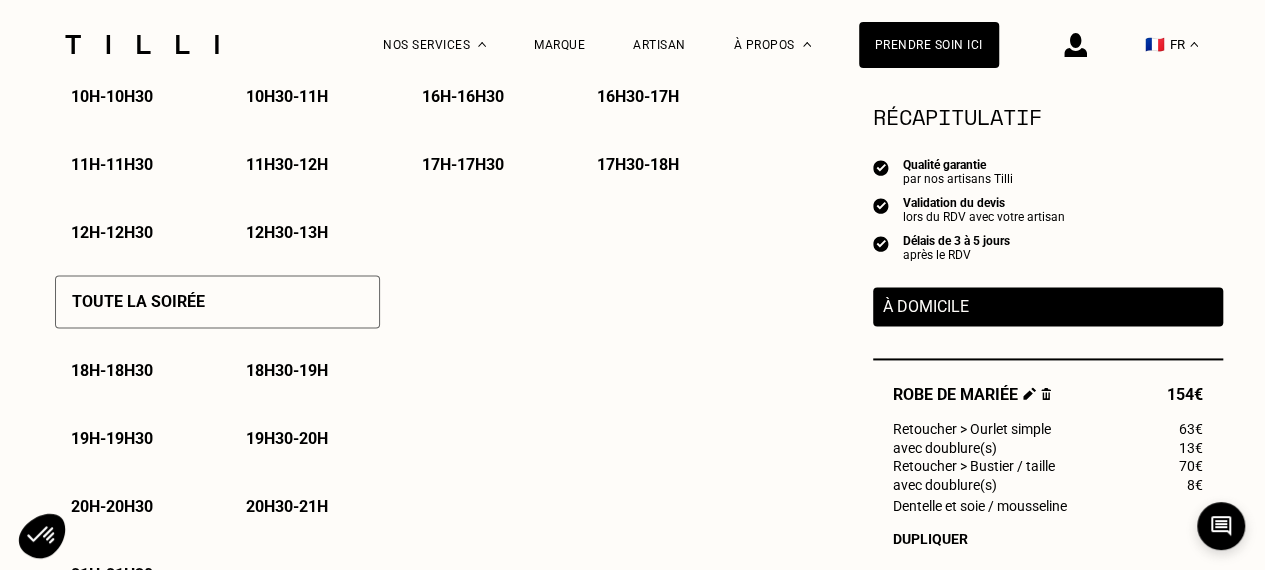 click on "Toute la soirée" at bounding box center [217, 301] 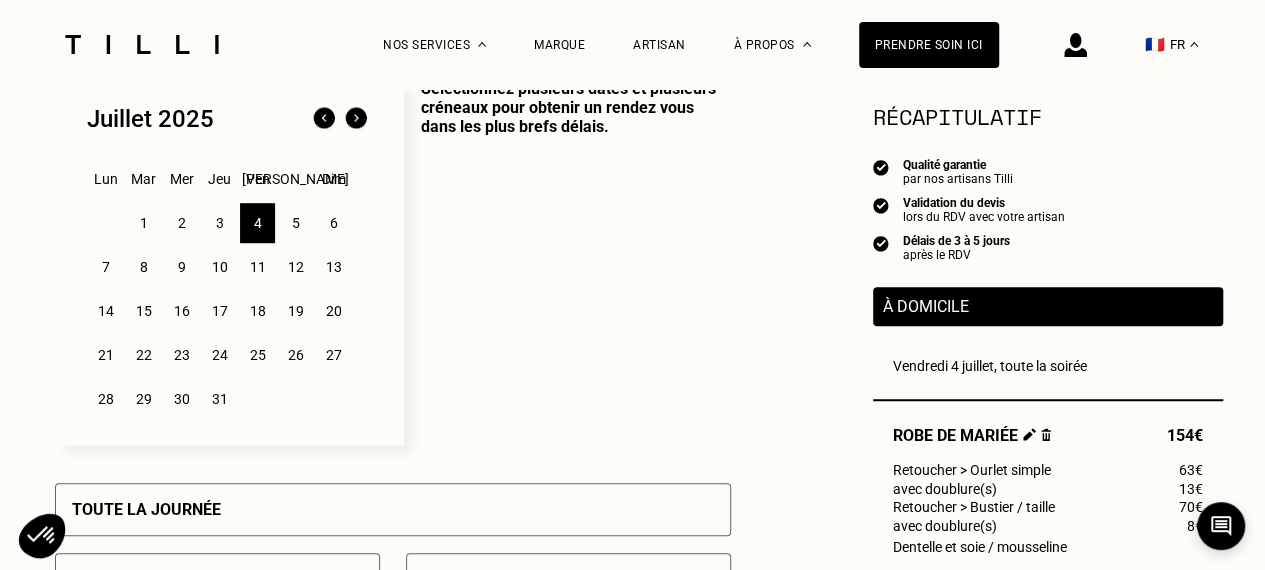 scroll, scrollTop: 537, scrollLeft: 0, axis: vertical 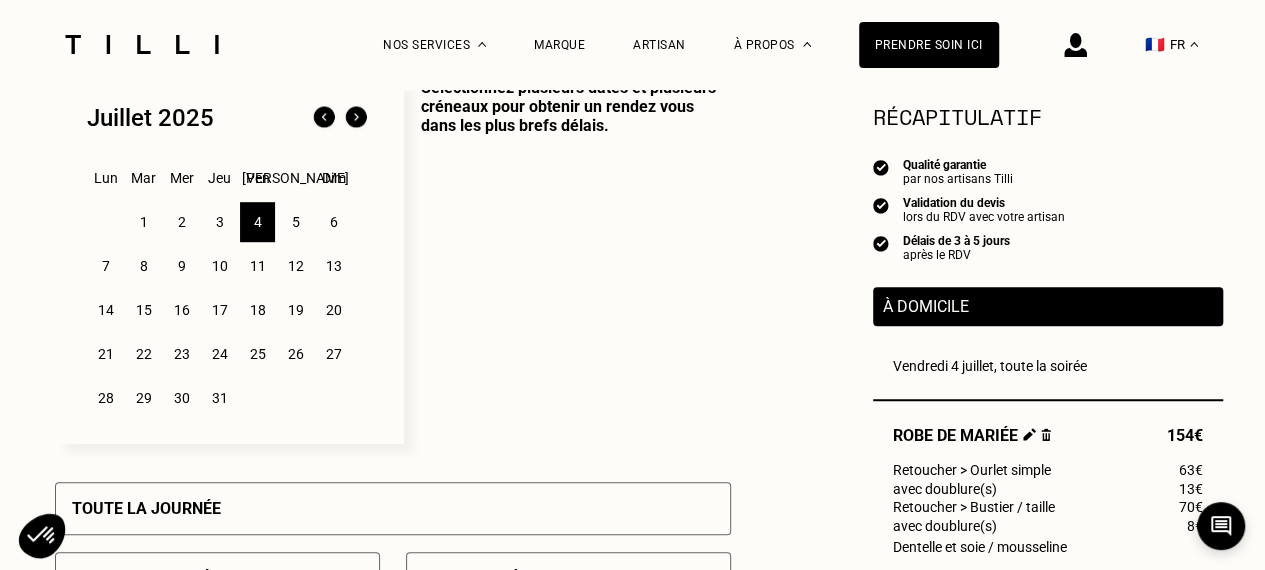 click on "7" at bounding box center [105, 266] 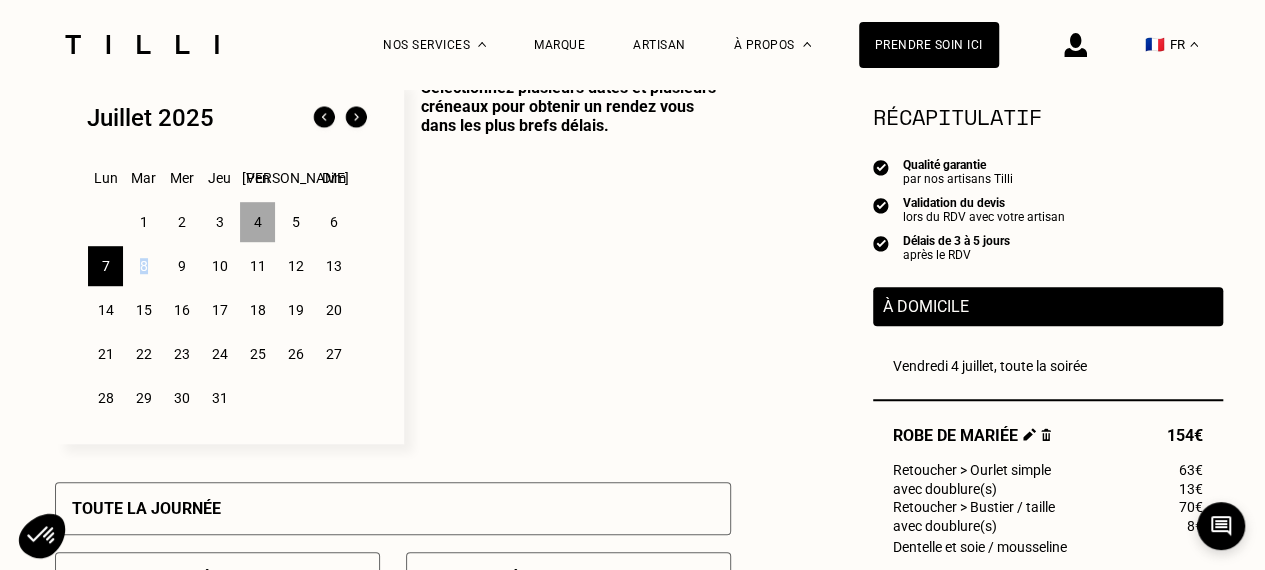 drag, startPoint x: 112, startPoint y: 267, endPoint x: 142, endPoint y: 269, distance: 30.066593 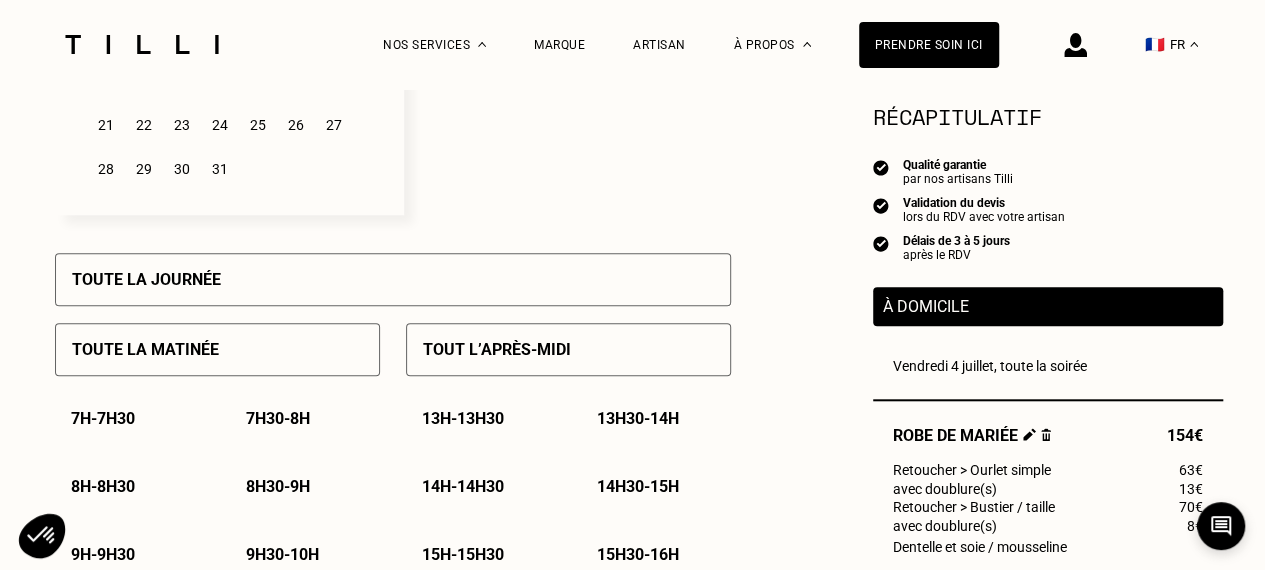 scroll, scrollTop: 763, scrollLeft: 0, axis: vertical 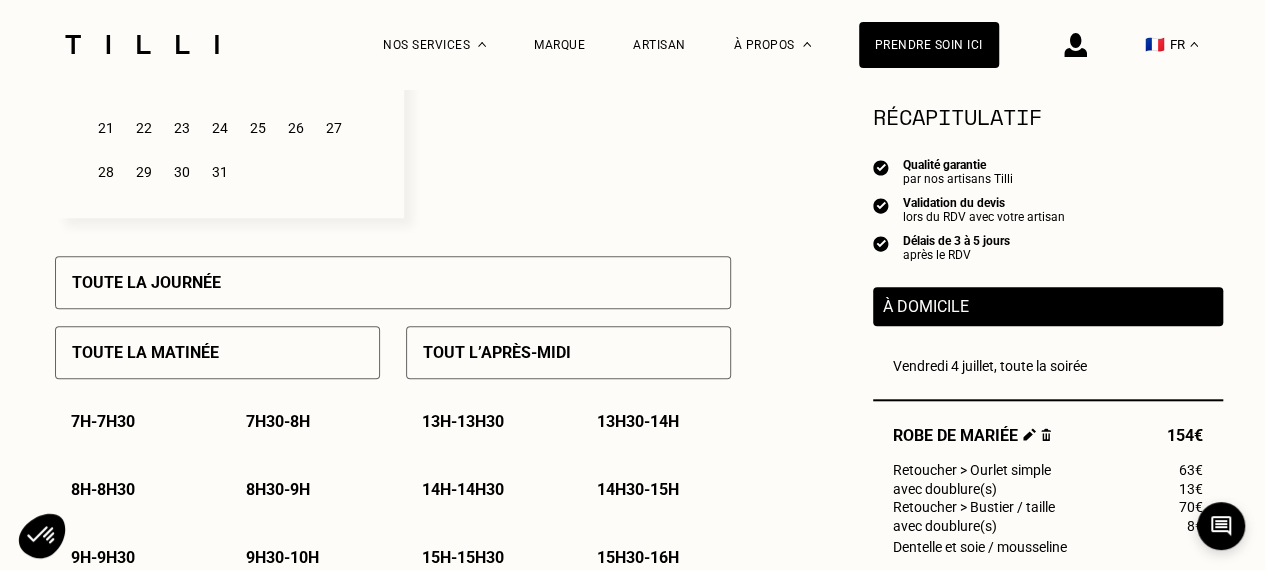 click on "Toute la journée" at bounding box center [393, 282] 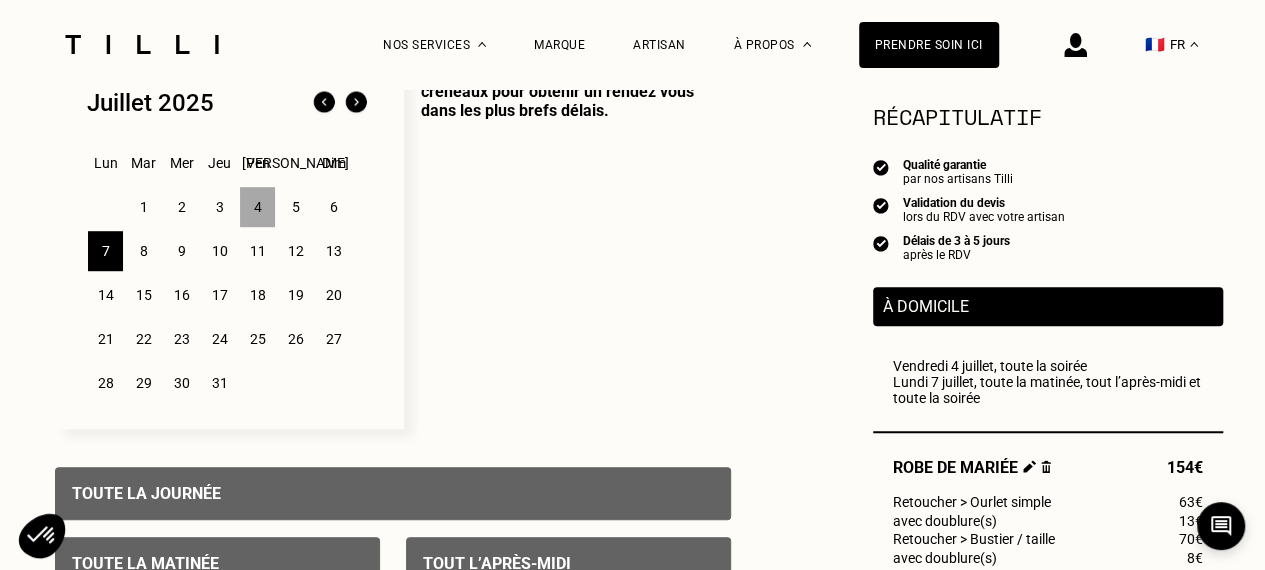 scroll, scrollTop: 555, scrollLeft: 0, axis: vertical 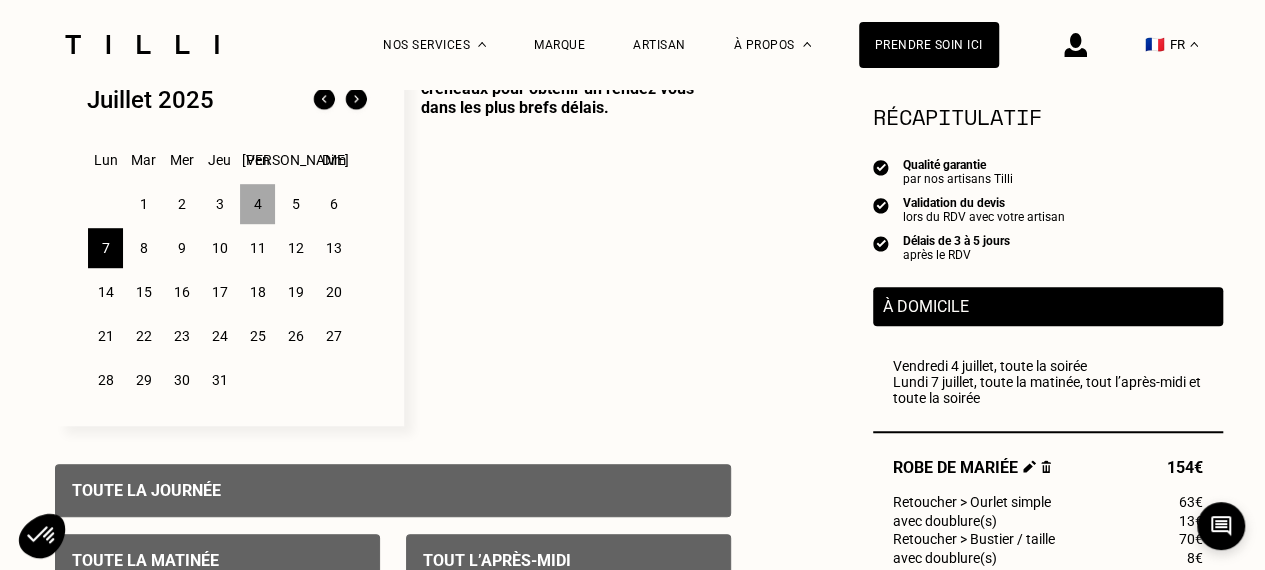 click on "8" at bounding box center [143, 248] 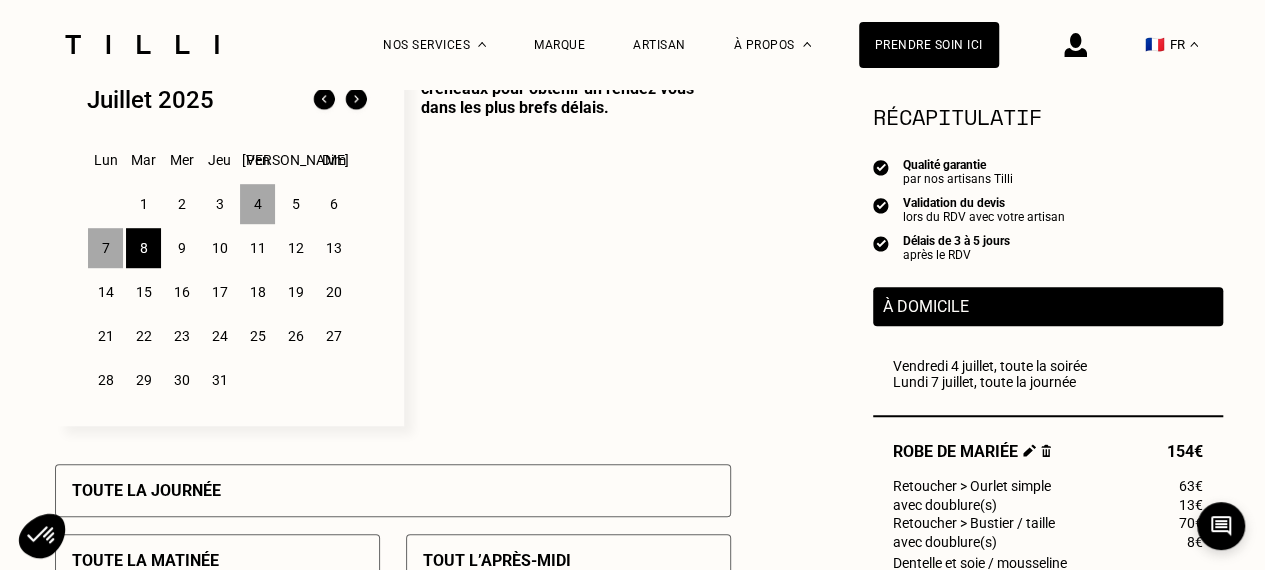 click on "Toute la journée" at bounding box center [393, 490] 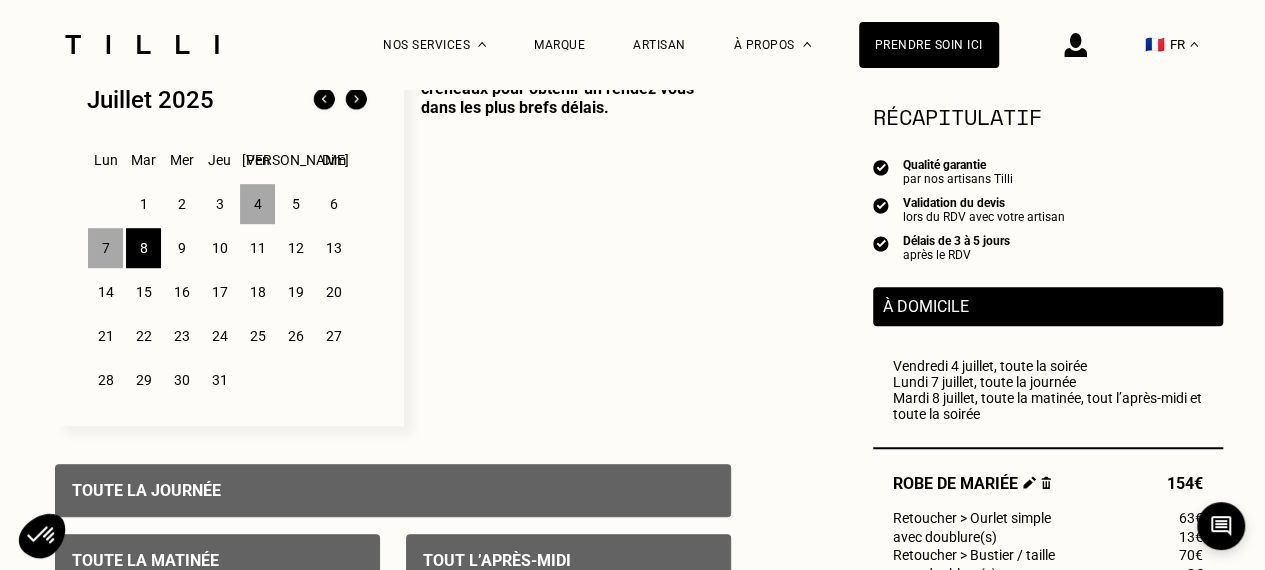 click on "9" at bounding box center [181, 248] 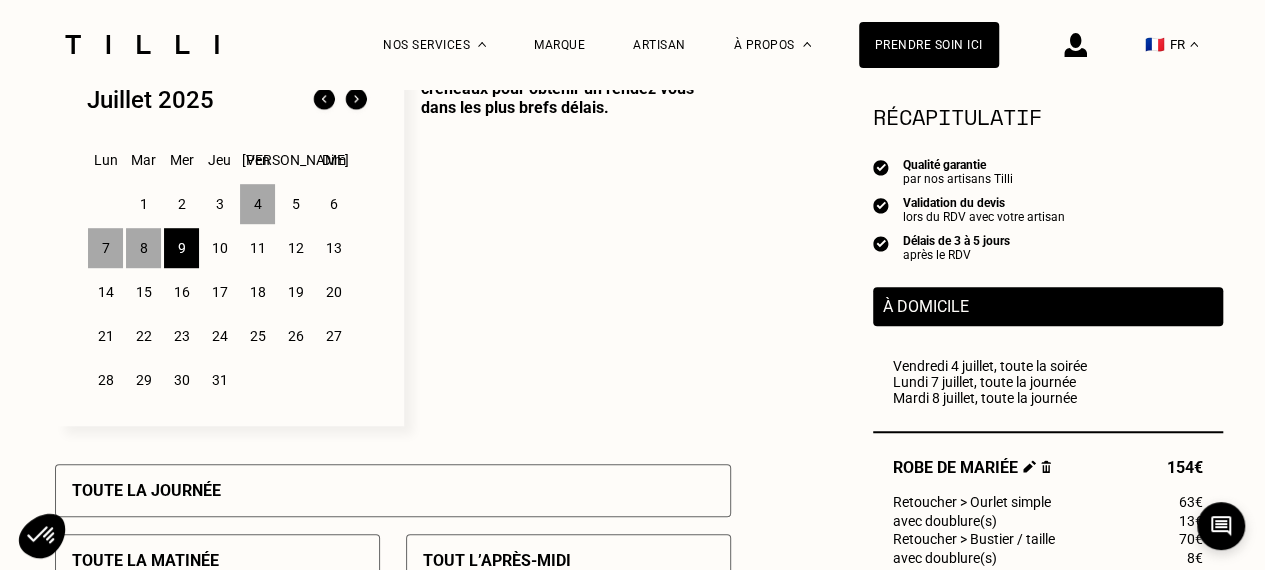 click on "Toute la journée" at bounding box center [393, 490] 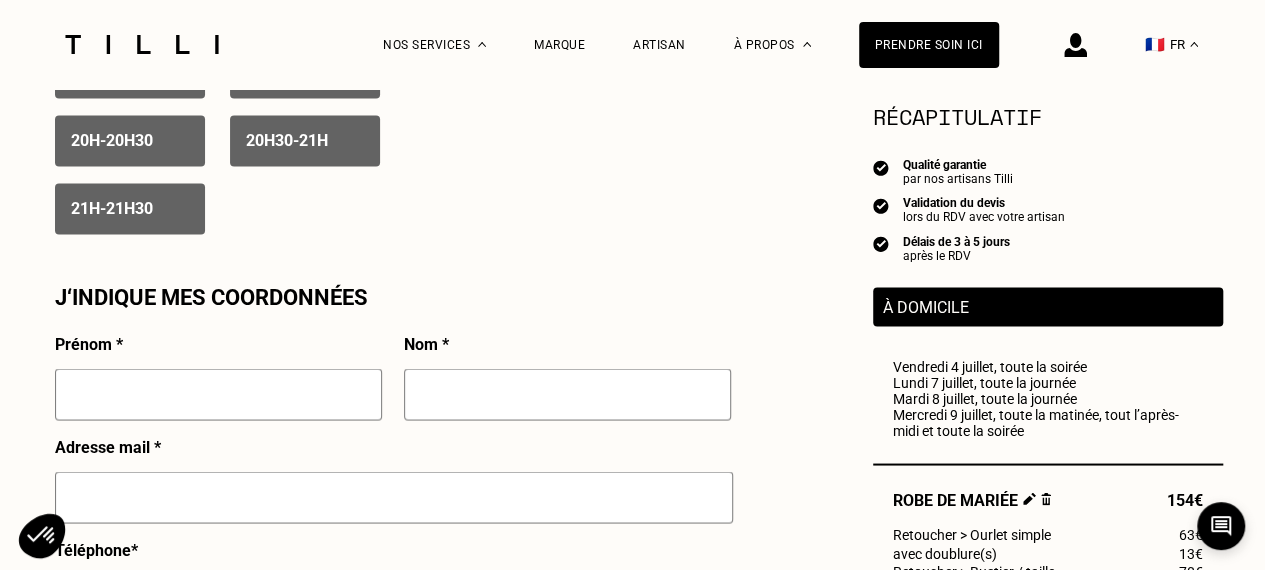 scroll, scrollTop: 1672, scrollLeft: 0, axis: vertical 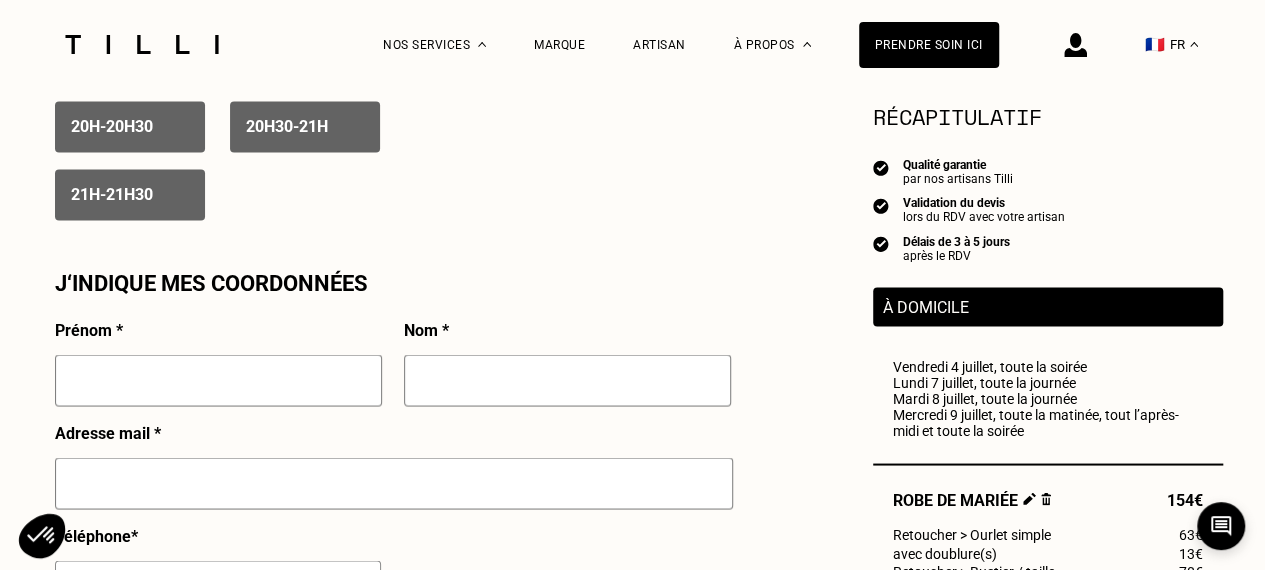 click at bounding box center [218, 380] 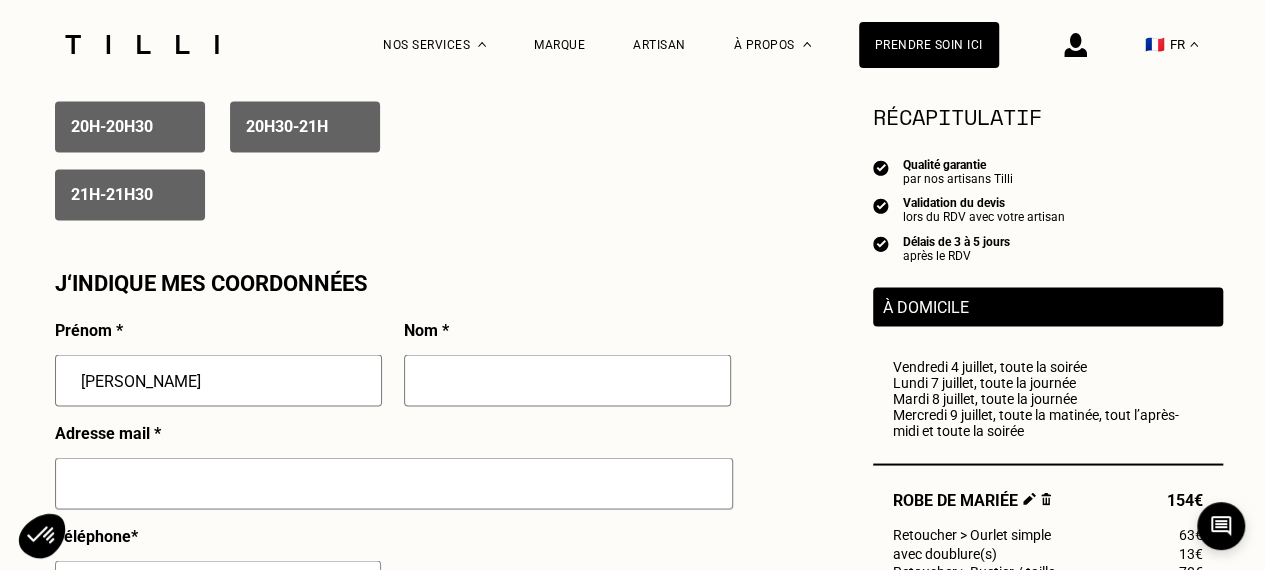 type on "[PERSON_NAME]" 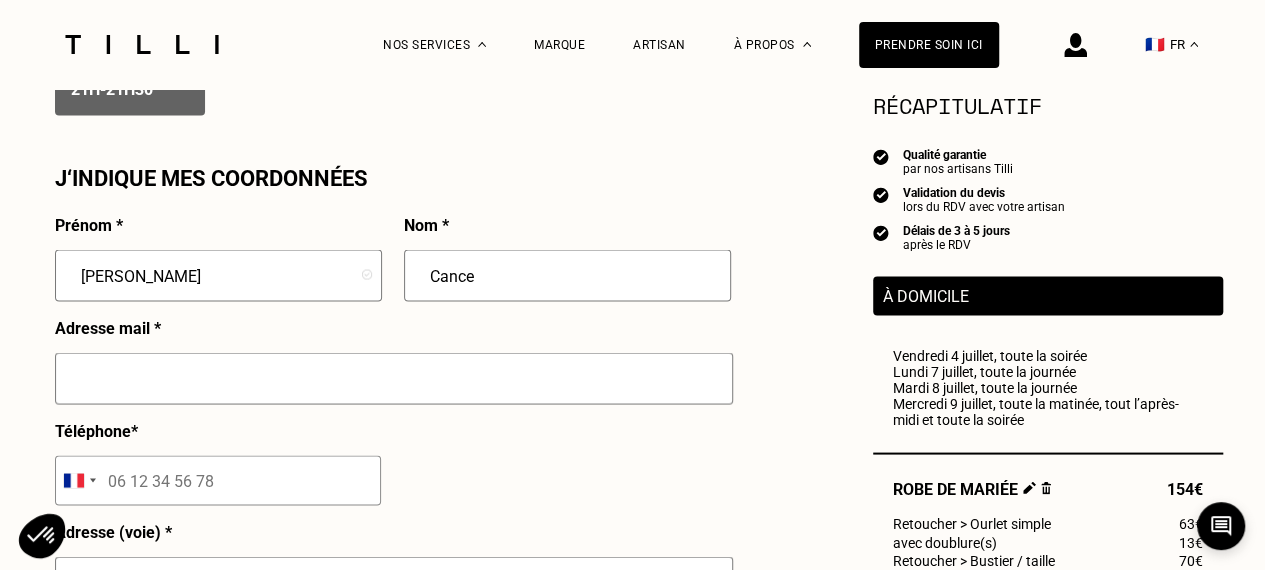 scroll, scrollTop: 1778, scrollLeft: 0, axis: vertical 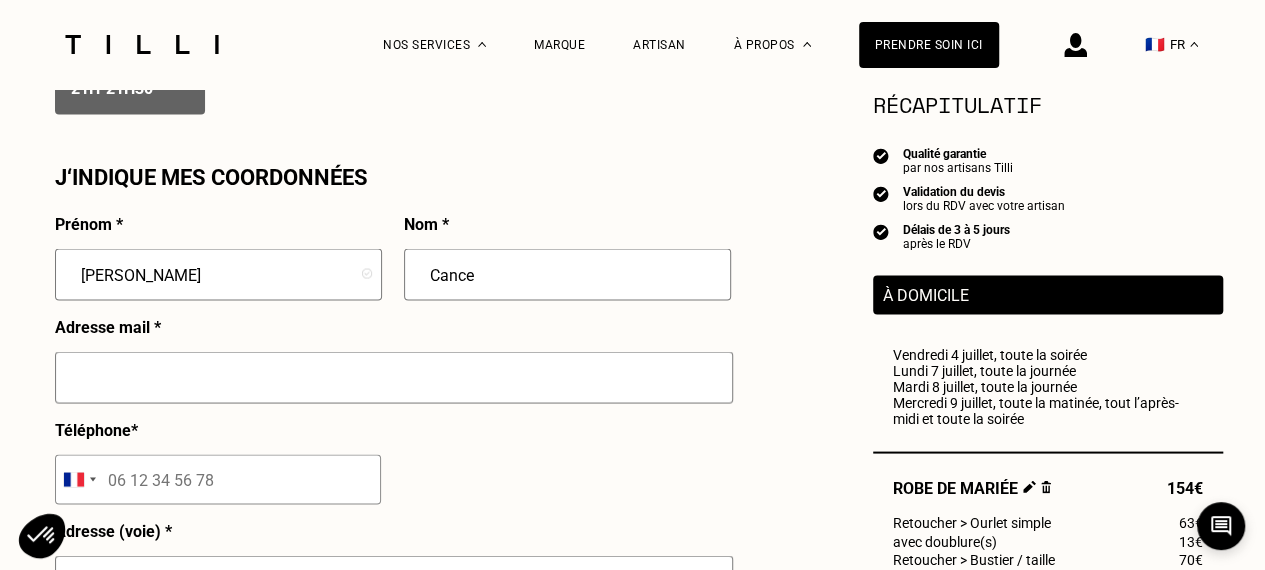type on "Cance" 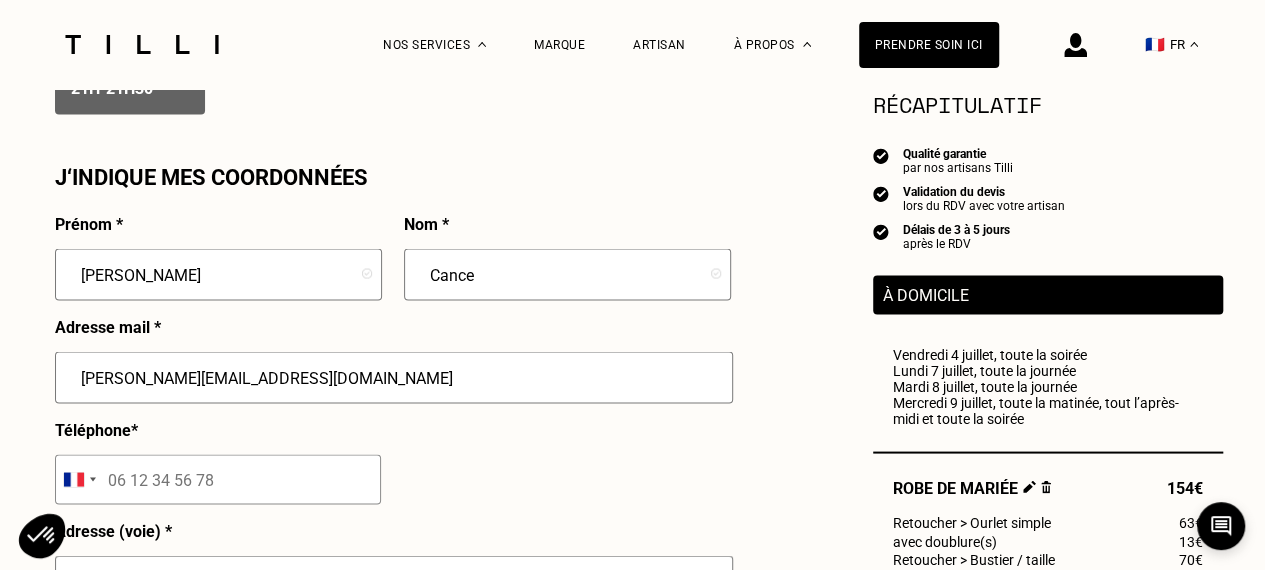 type on "[PERSON_NAME][EMAIL_ADDRESS][DOMAIN_NAME]" 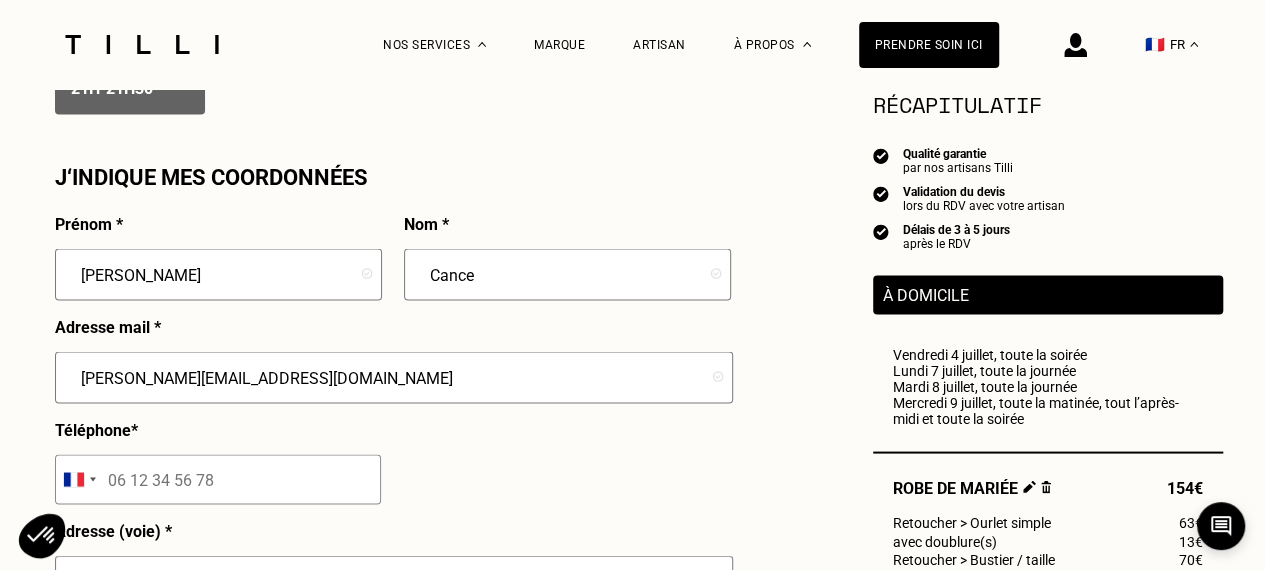 click at bounding box center (218, 479) 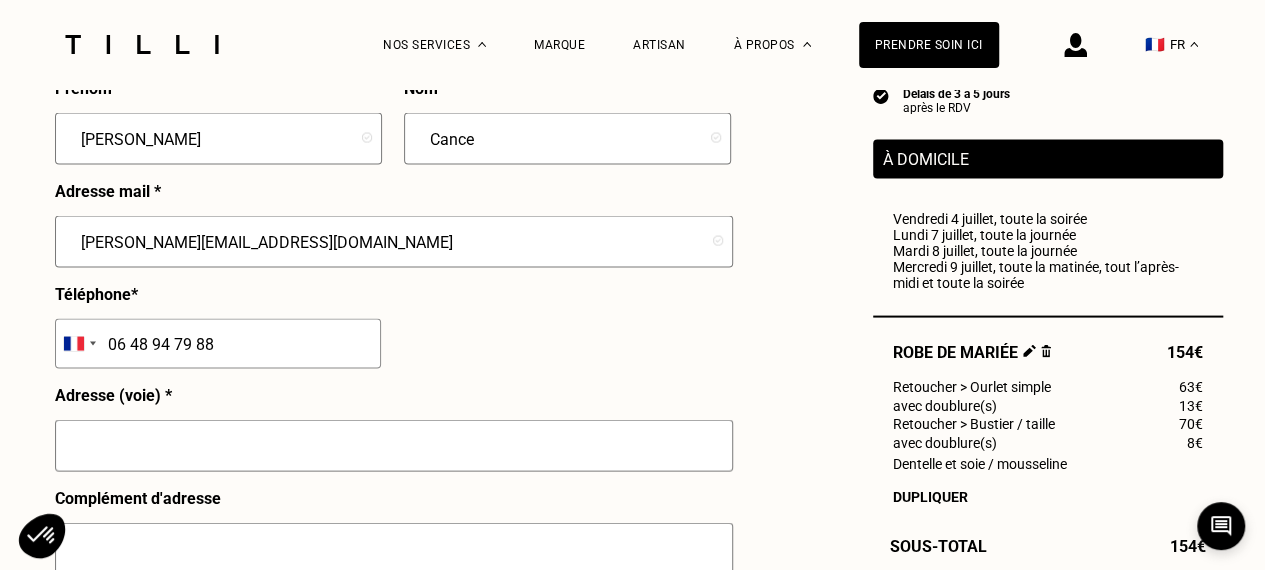 scroll, scrollTop: 1914, scrollLeft: 0, axis: vertical 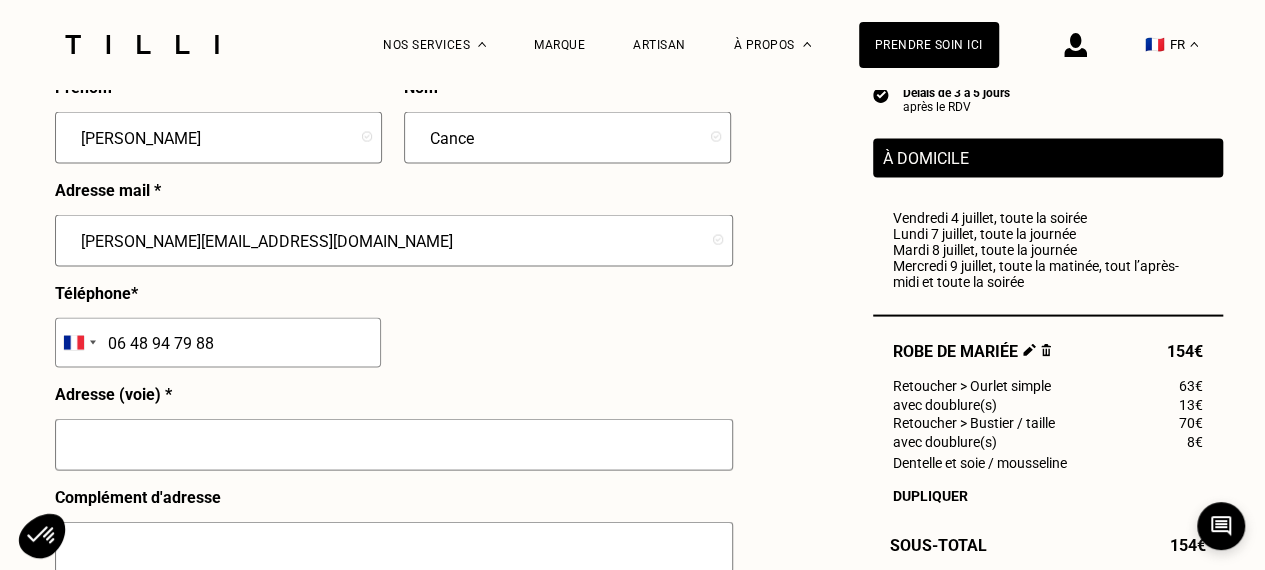 type on "06 48 94 79 88" 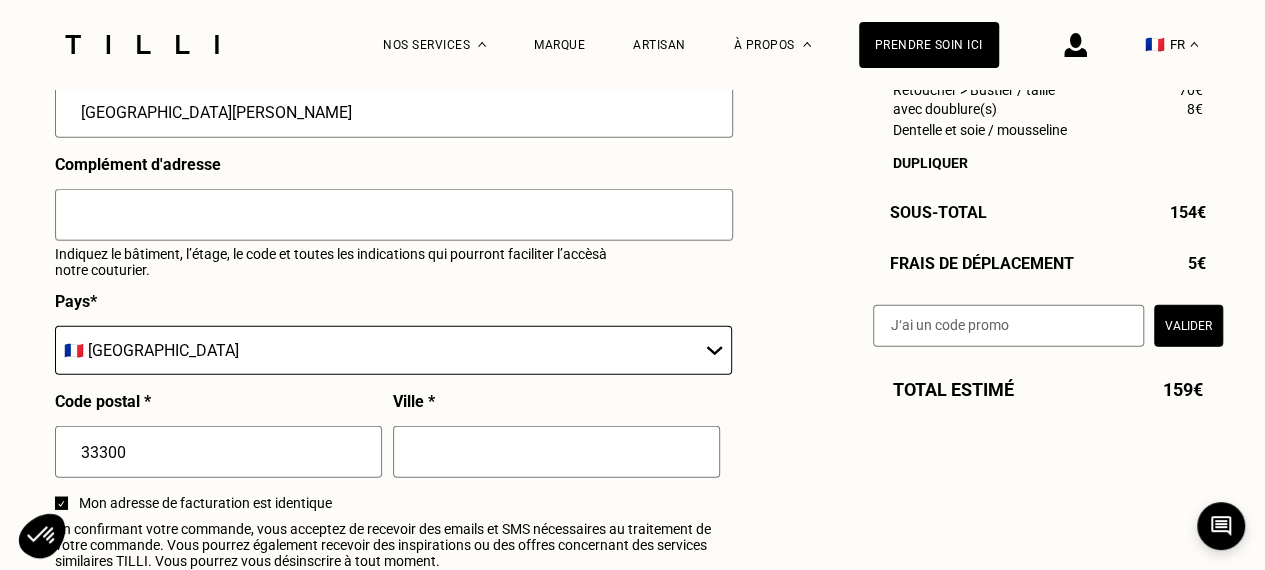 scroll, scrollTop: 2245, scrollLeft: 0, axis: vertical 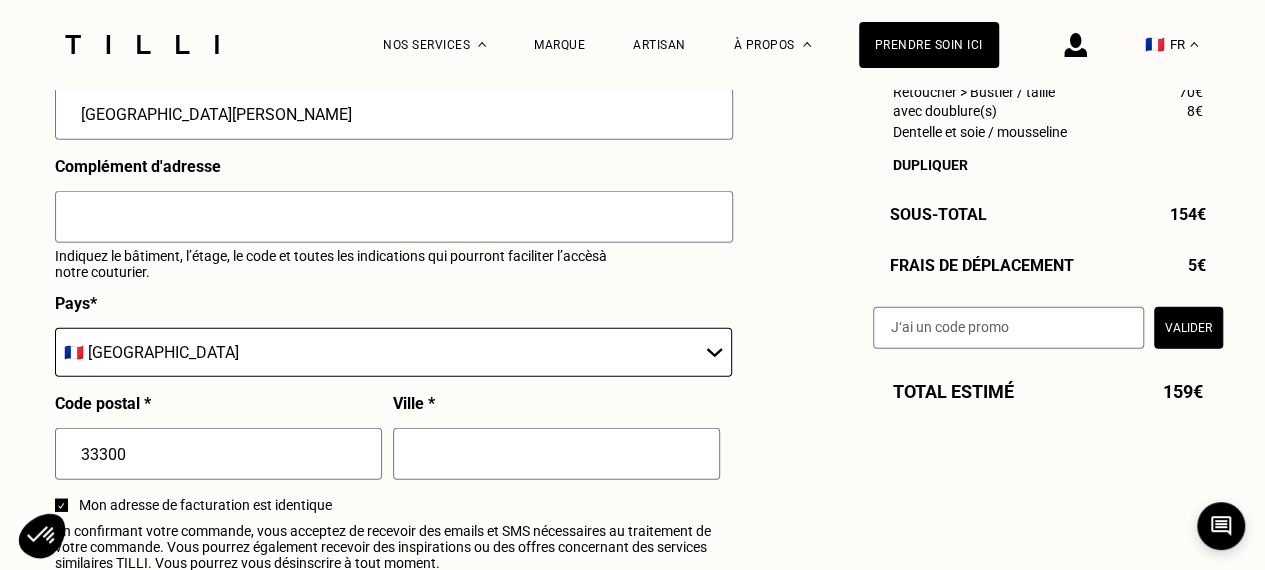 type on "[GEOGRAPHIC_DATA][PERSON_NAME]" 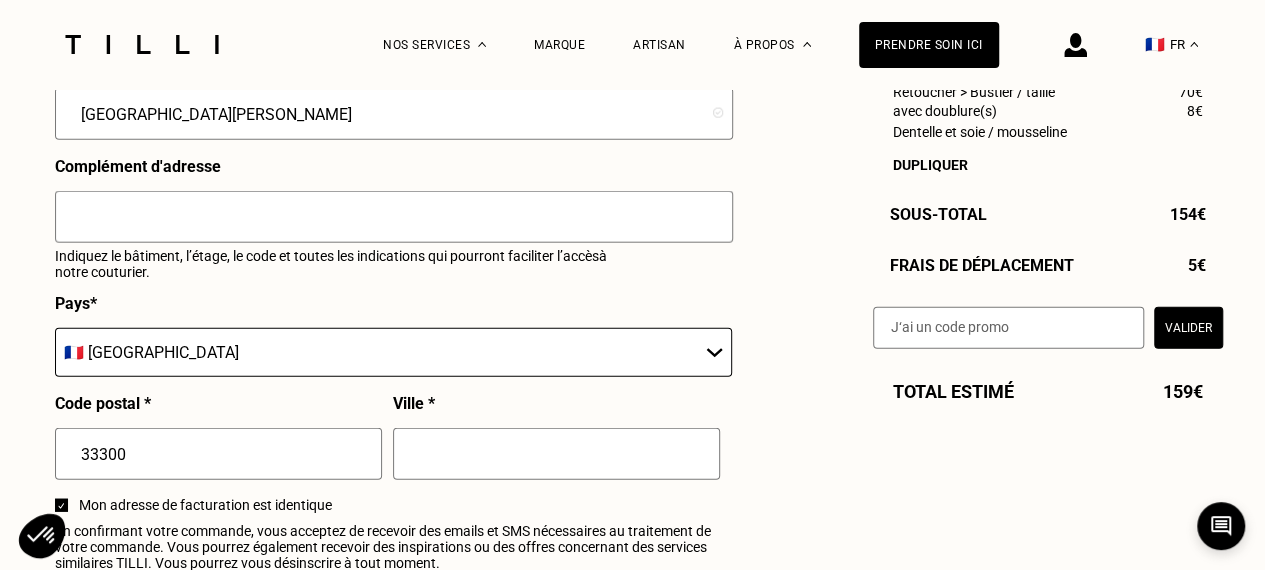 click at bounding box center (556, 454) 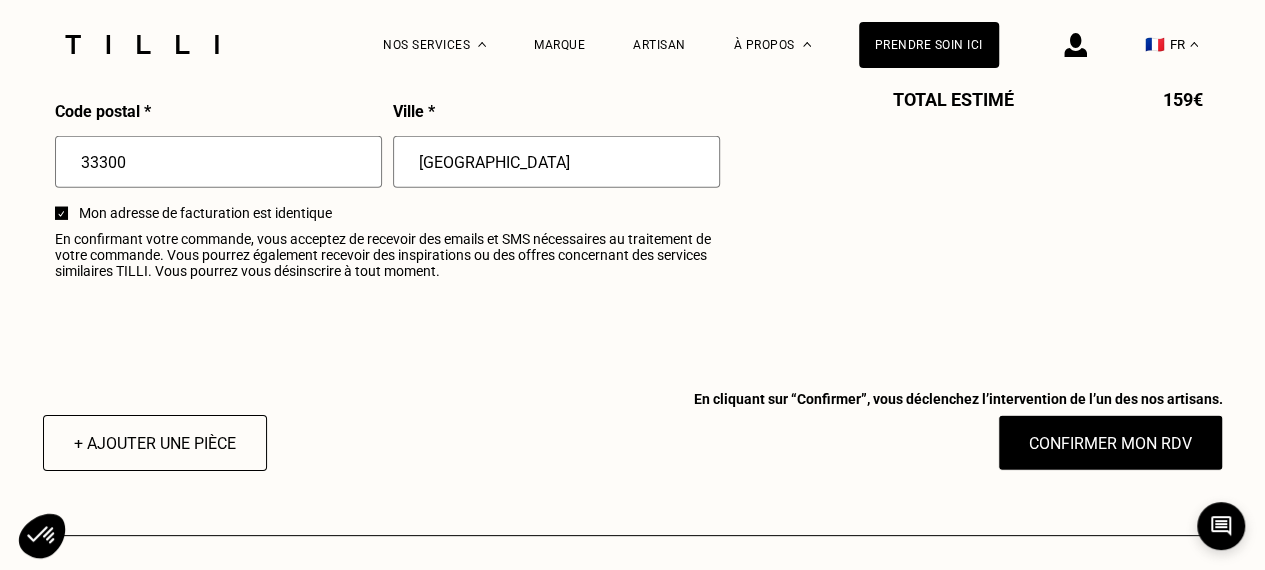 scroll, scrollTop: 2615, scrollLeft: 0, axis: vertical 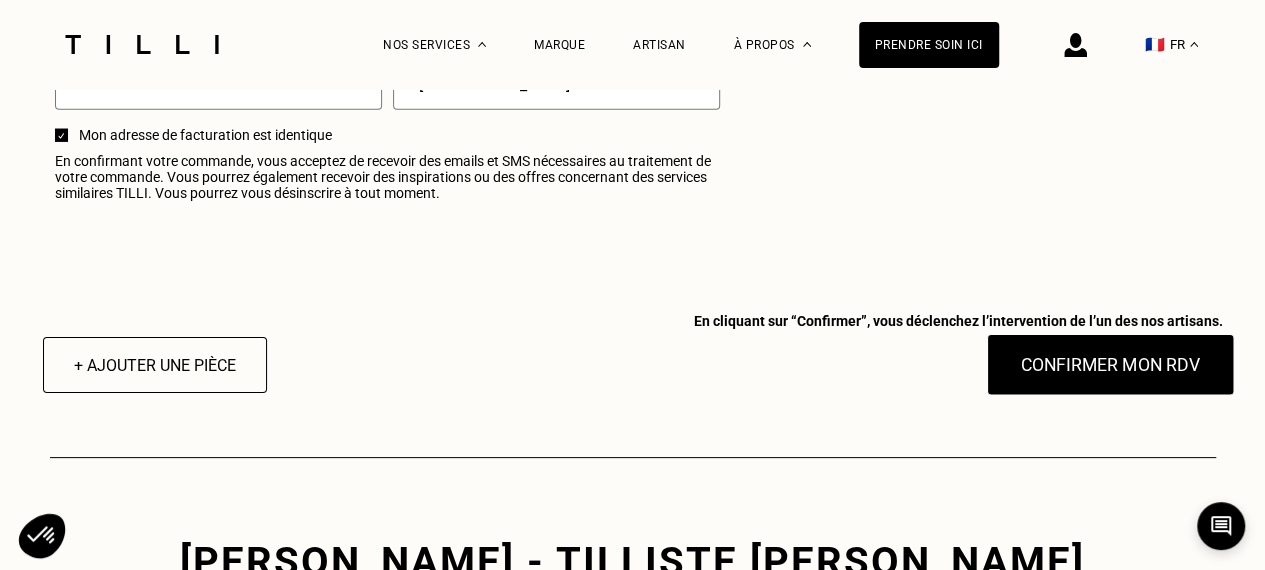 type on "[GEOGRAPHIC_DATA]" 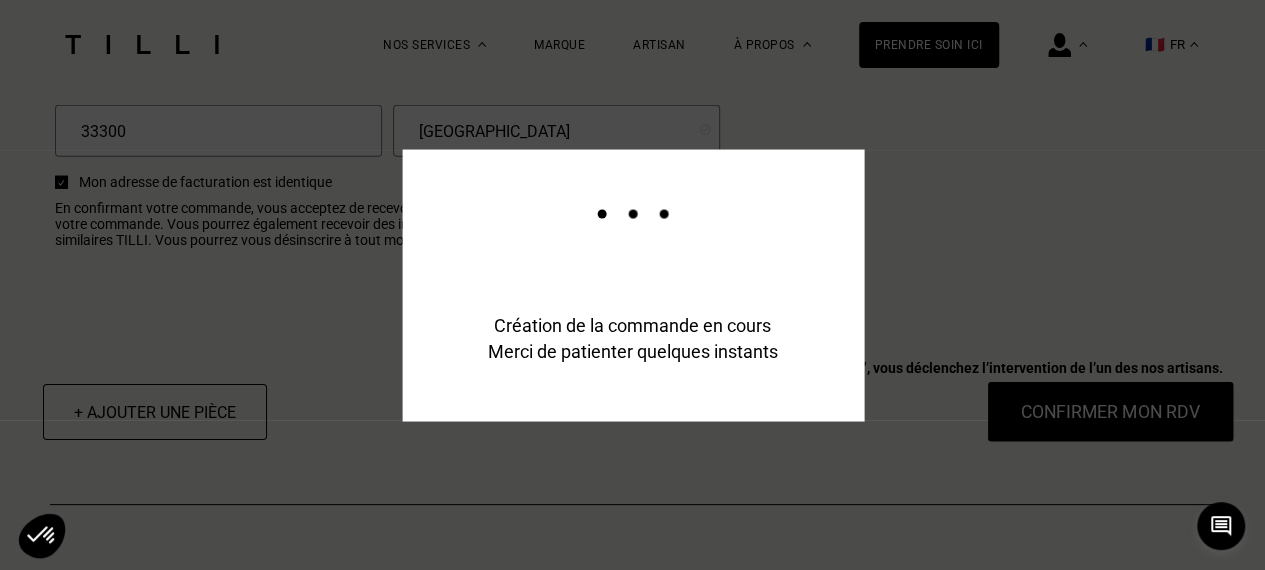 scroll, scrollTop: 2663, scrollLeft: 0, axis: vertical 